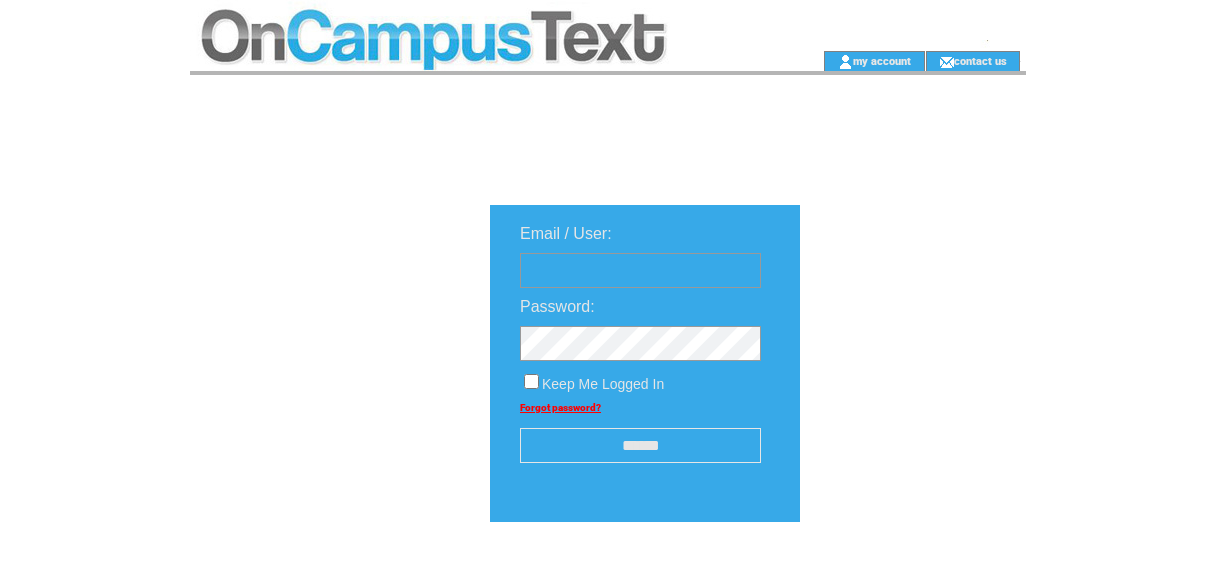 scroll, scrollTop: 0, scrollLeft: 0, axis: both 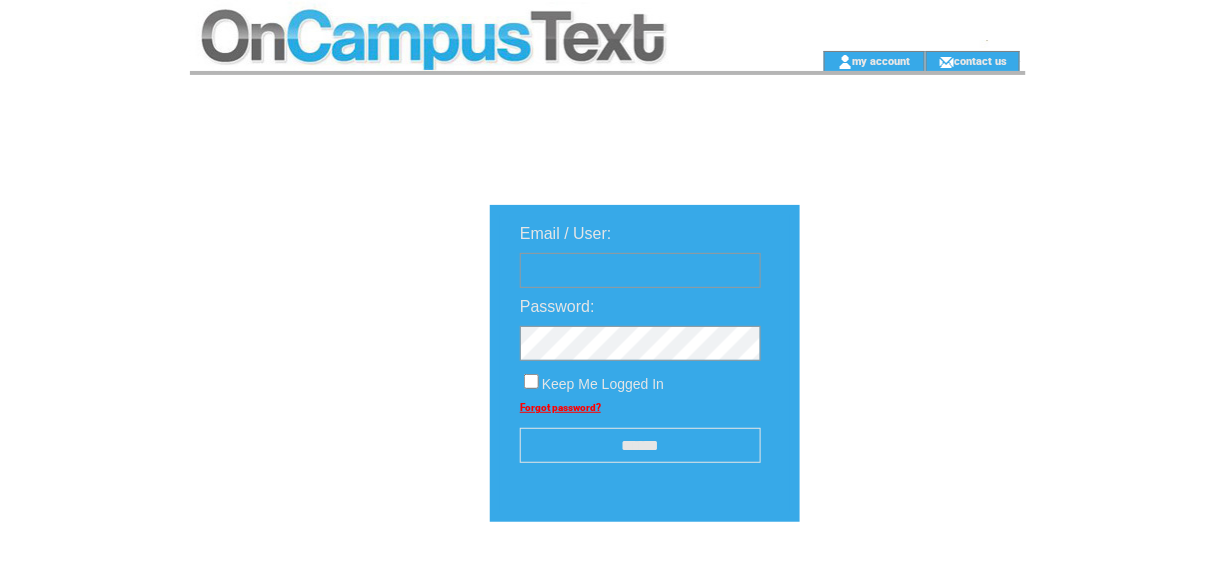type on "********" 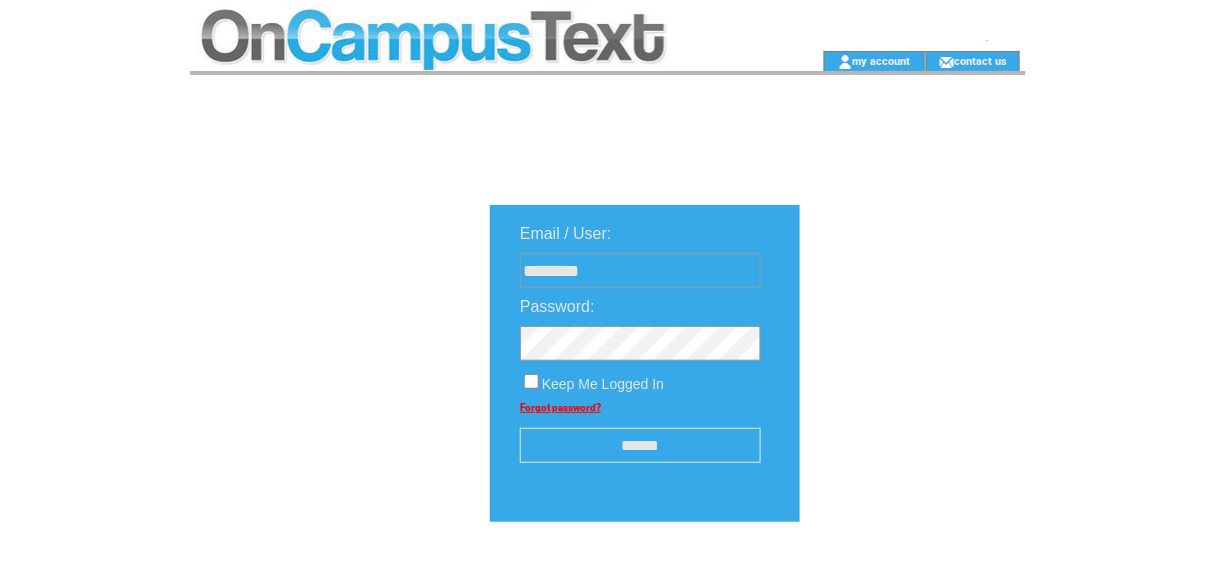 click on "******" at bounding box center [640, 445] 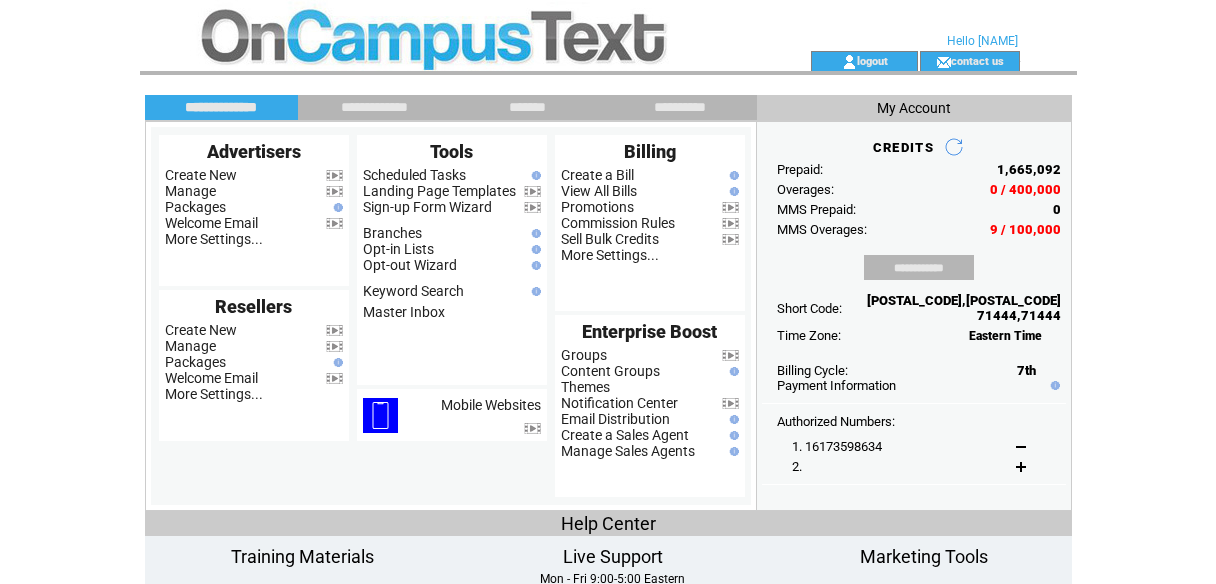 scroll, scrollTop: 0, scrollLeft: 0, axis: both 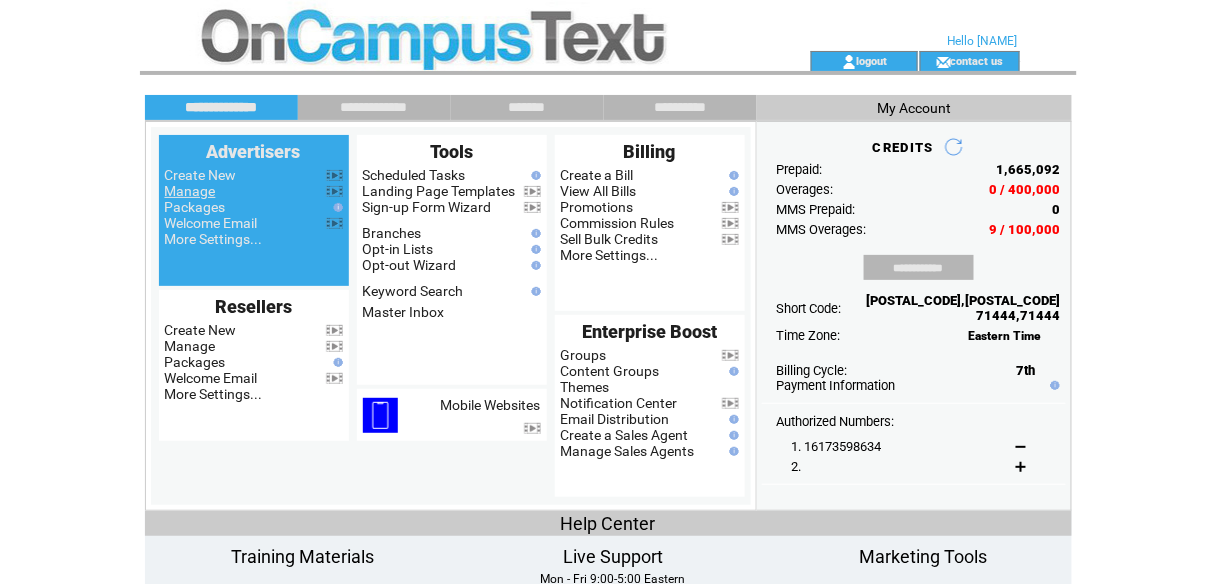 click on "Manage" at bounding box center [190, 191] 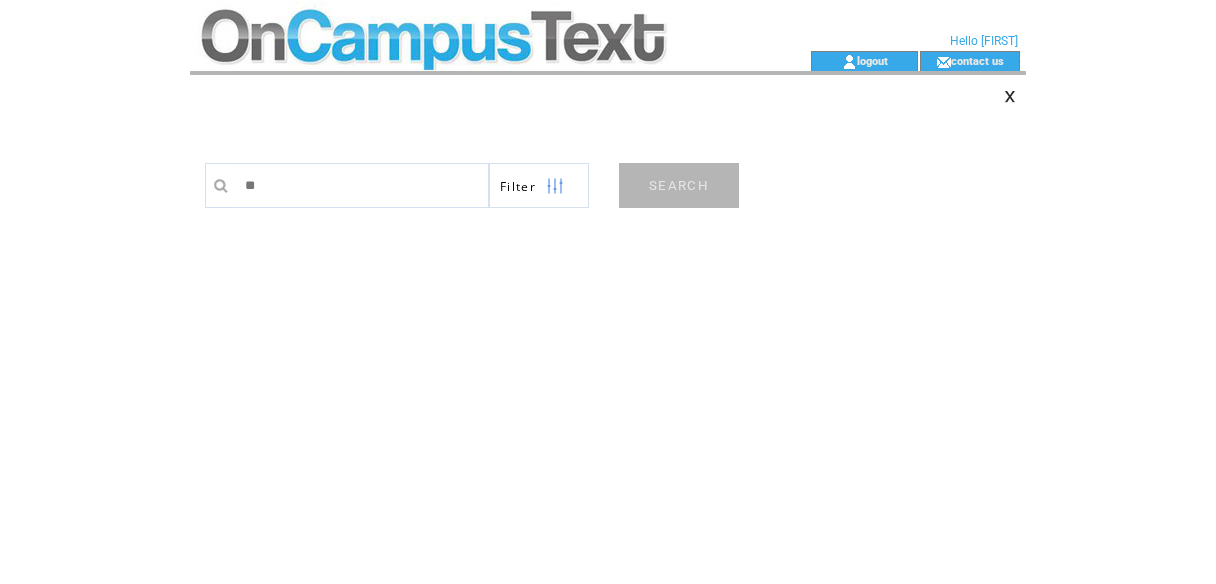 scroll, scrollTop: 0, scrollLeft: 0, axis: both 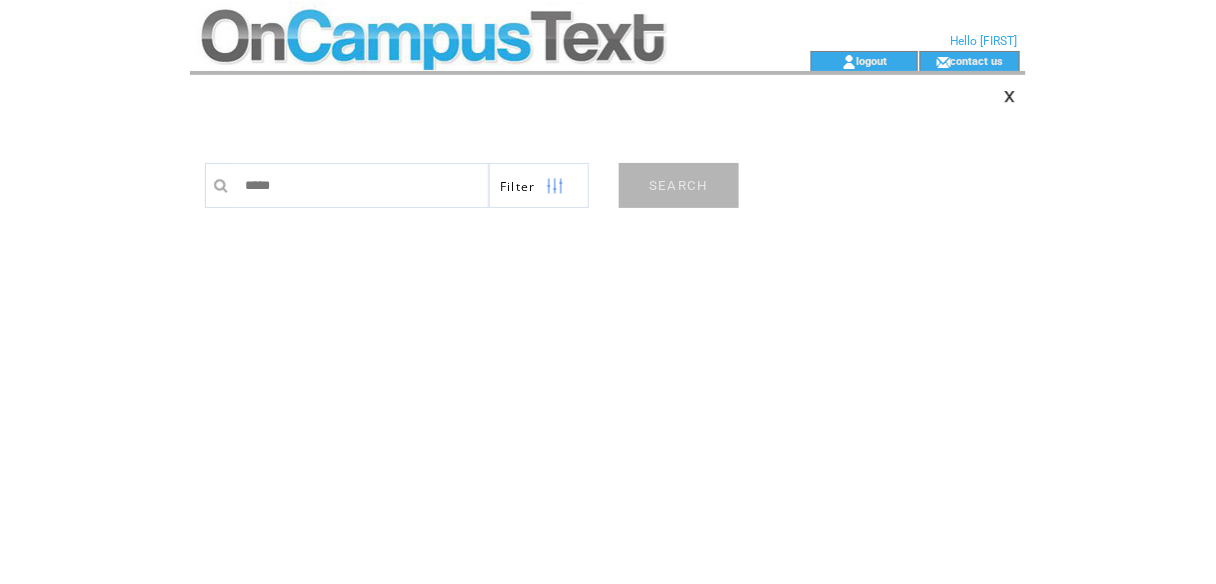 type on "******" 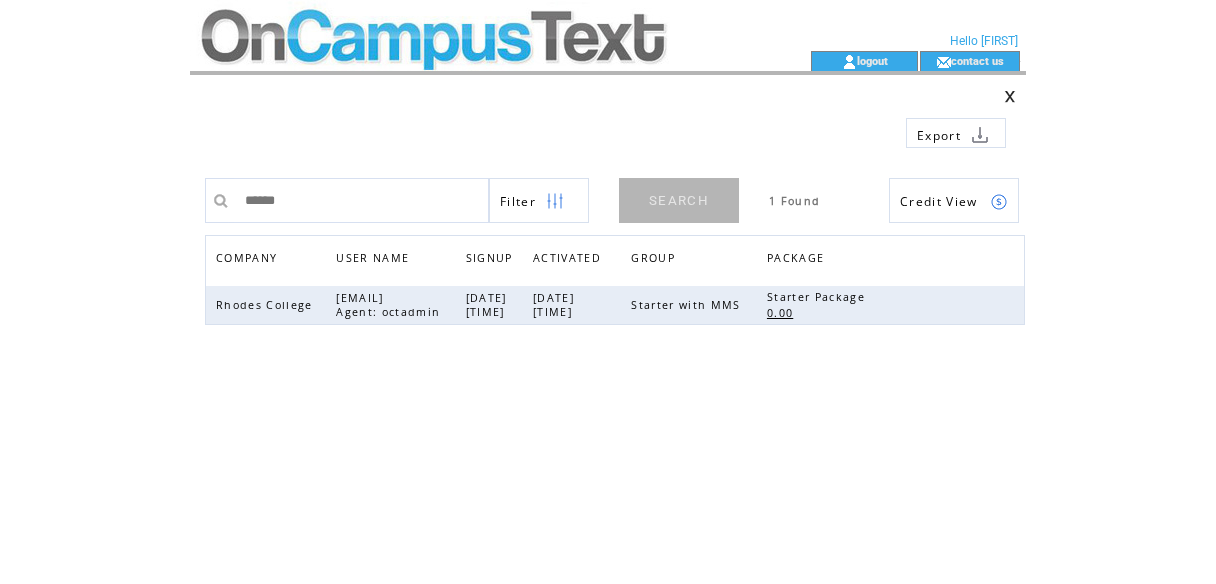scroll, scrollTop: 0, scrollLeft: 0, axis: both 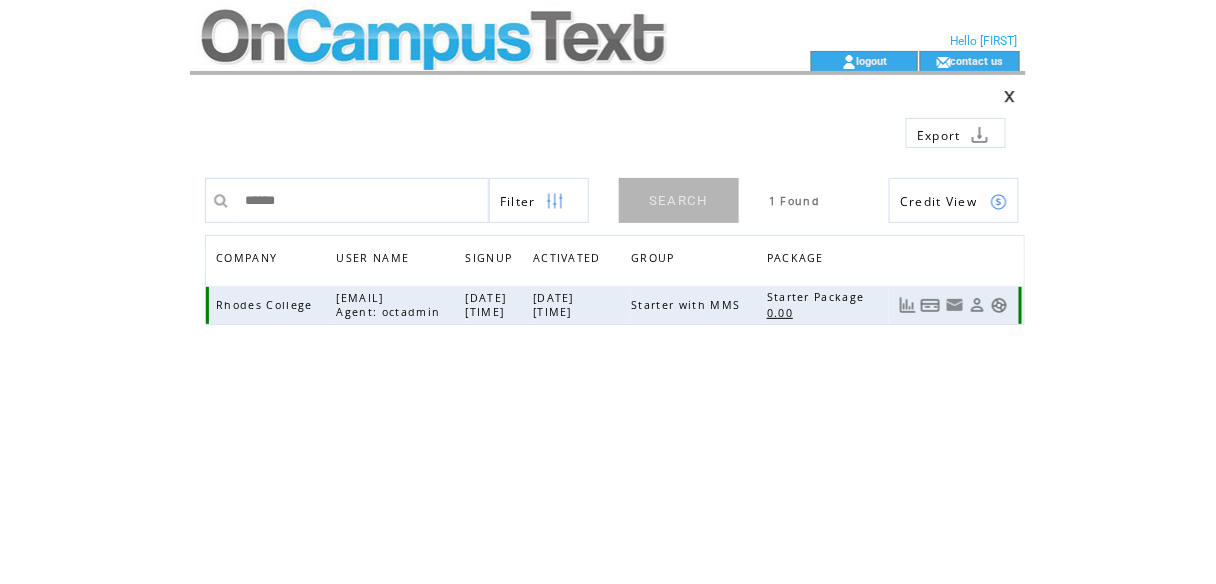 click at bounding box center (999, 305) 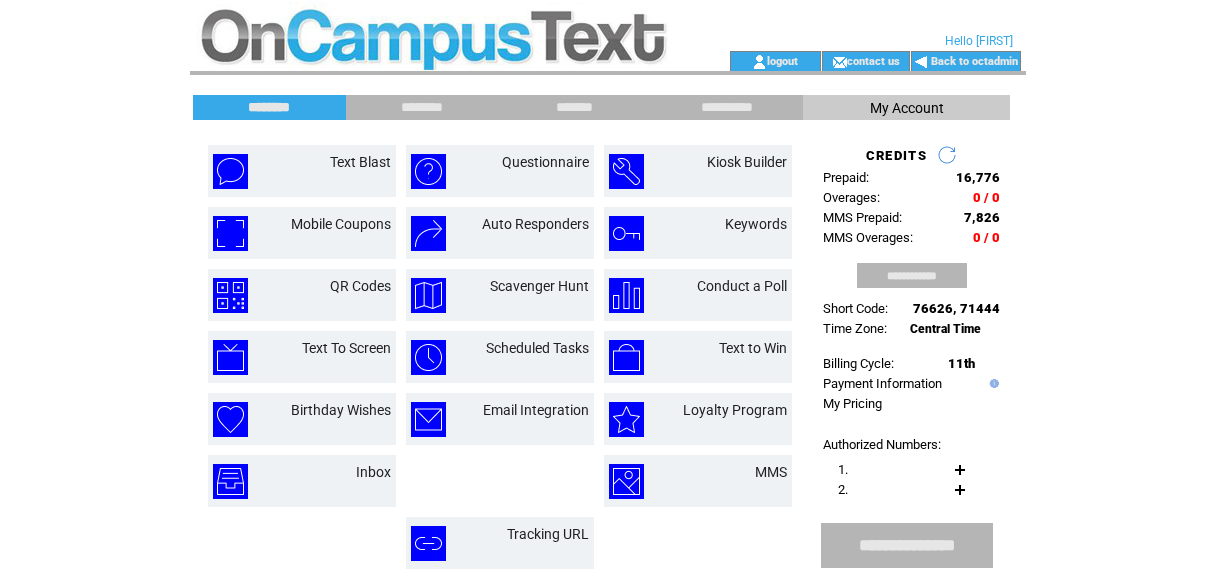 scroll, scrollTop: 0, scrollLeft: 0, axis: both 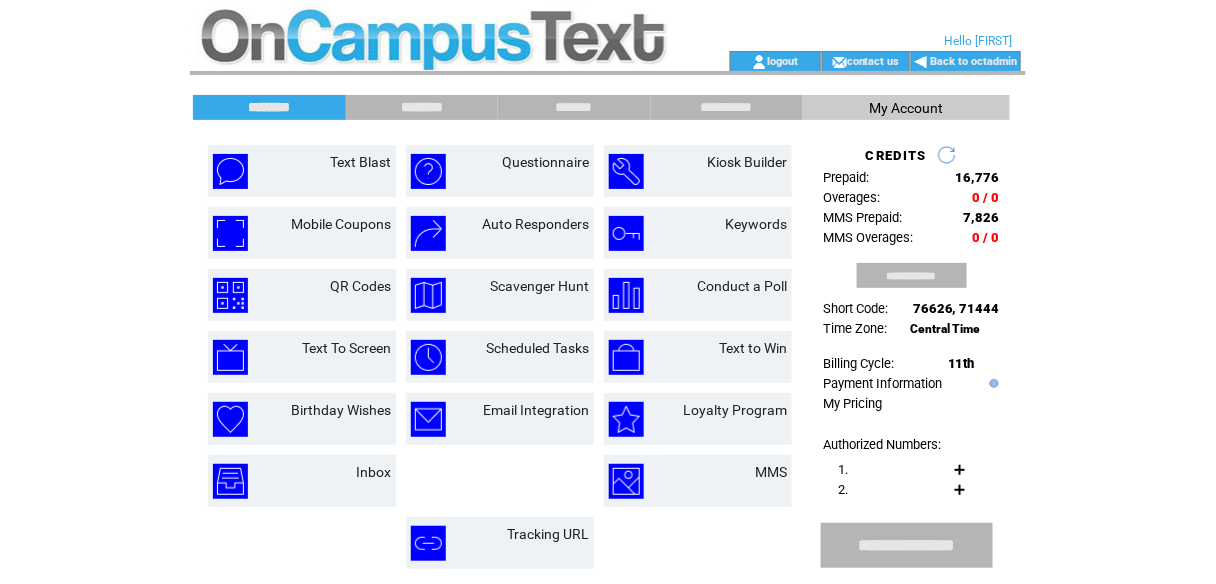 click on "********" at bounding box center (422, 107) 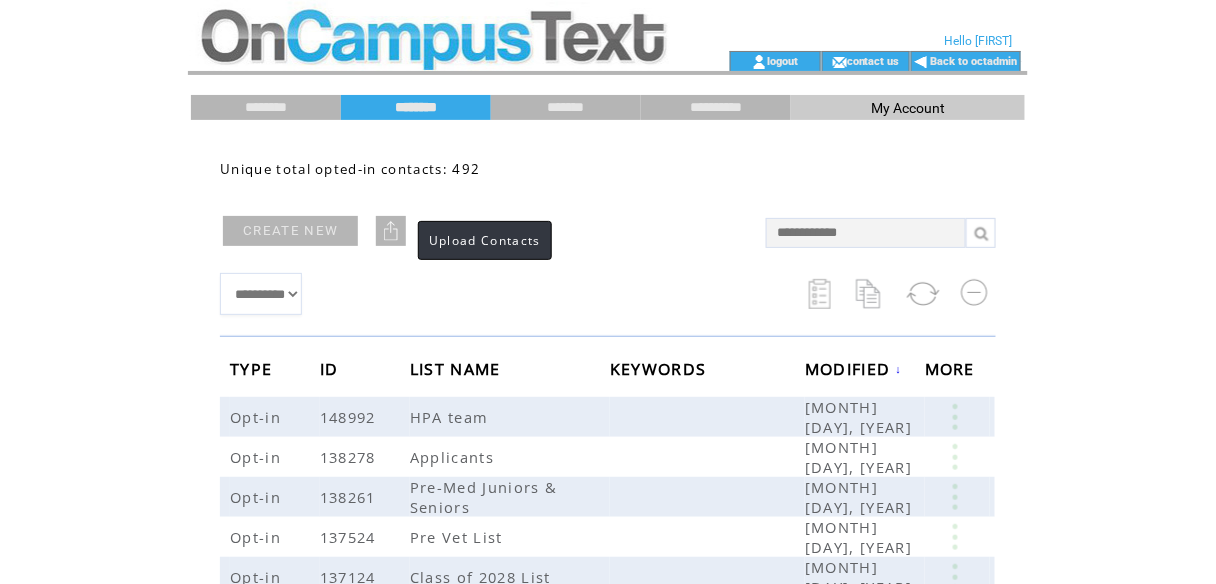 click at bounding box center [391, 231] 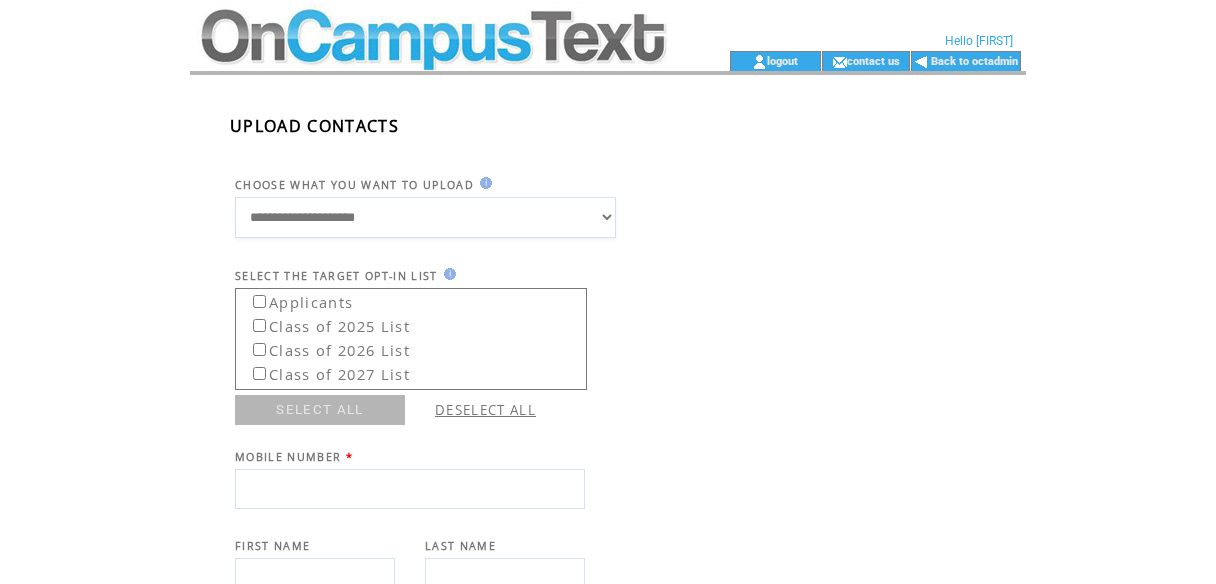 scroll, scrollTop: 0, scrollLeft: 0, axis: both 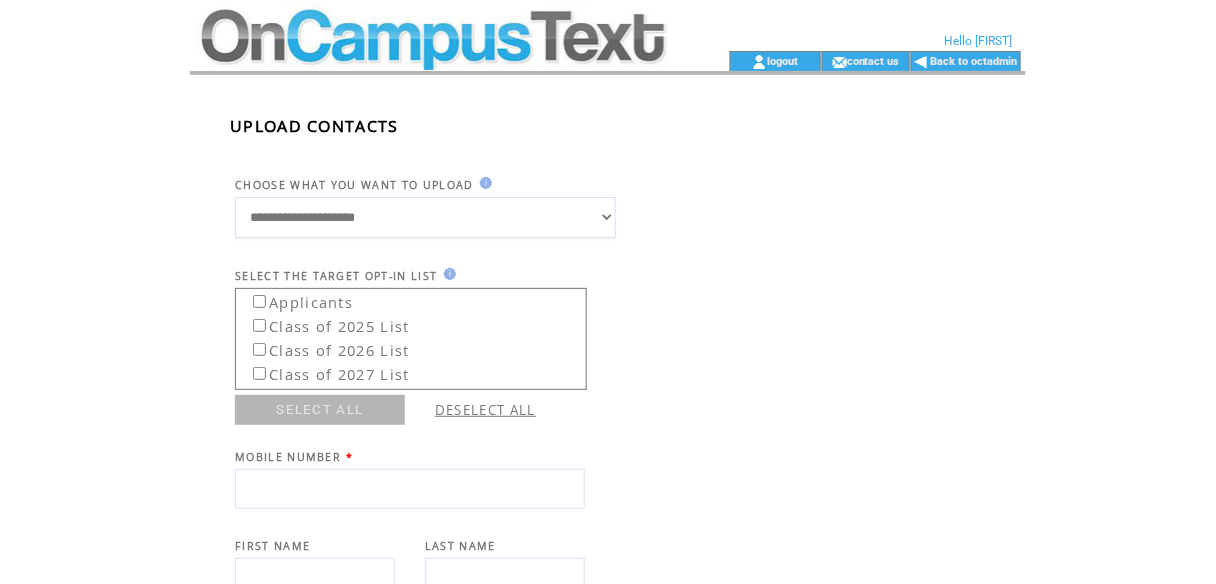 click on "**********" at bounding box center (425, 217) 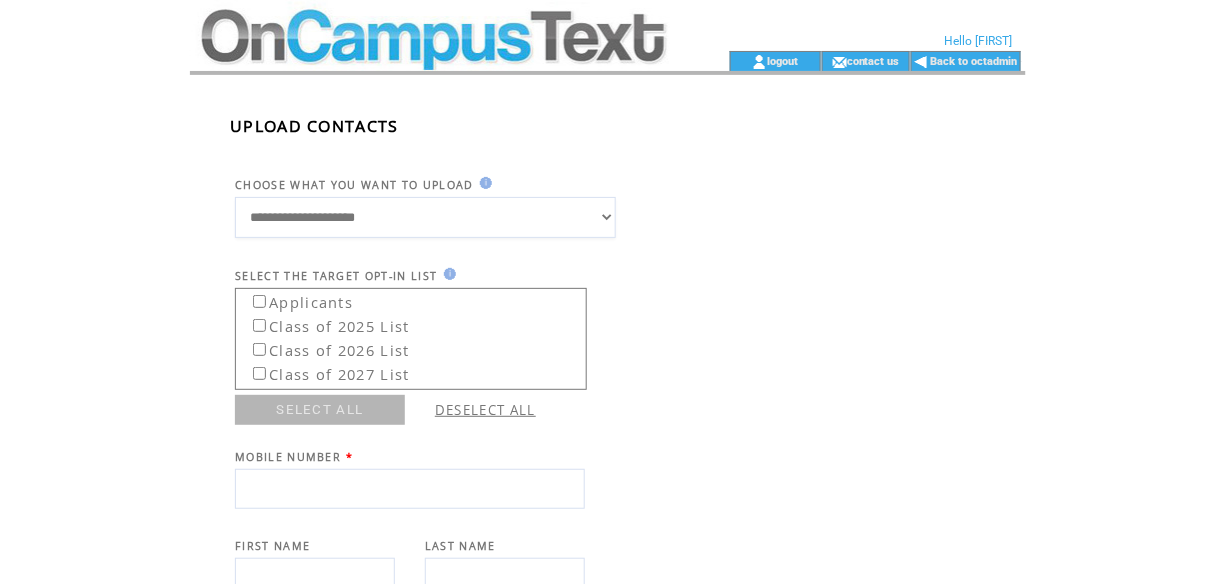 click on "**********" at bounding box center (425, 217) 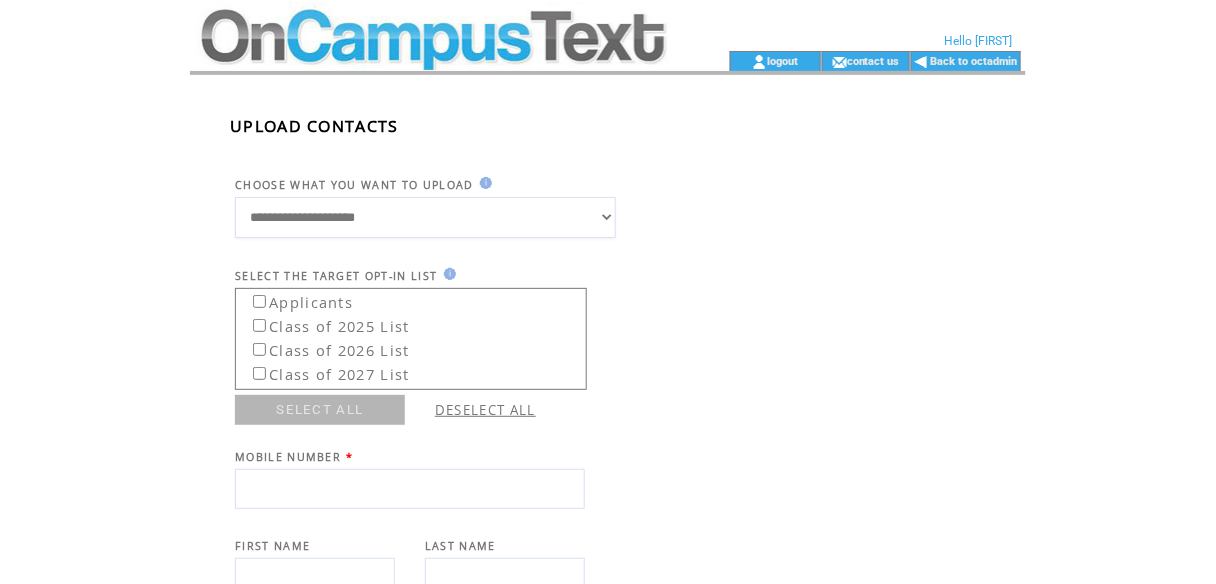 select on "*******" 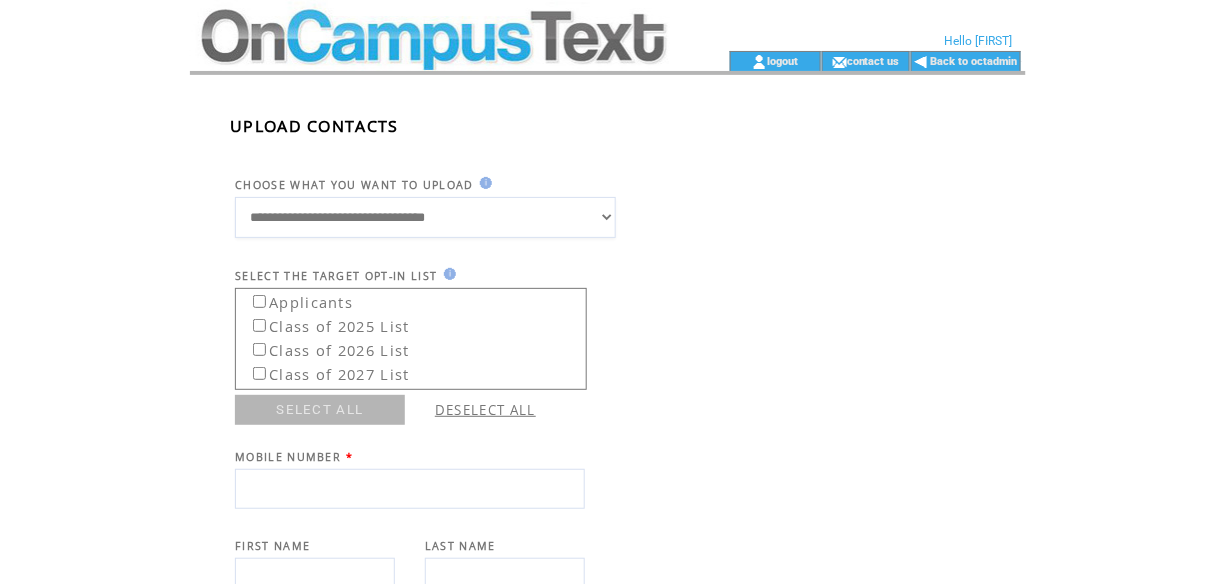 click on "**********" at bounding box center (425, 217) 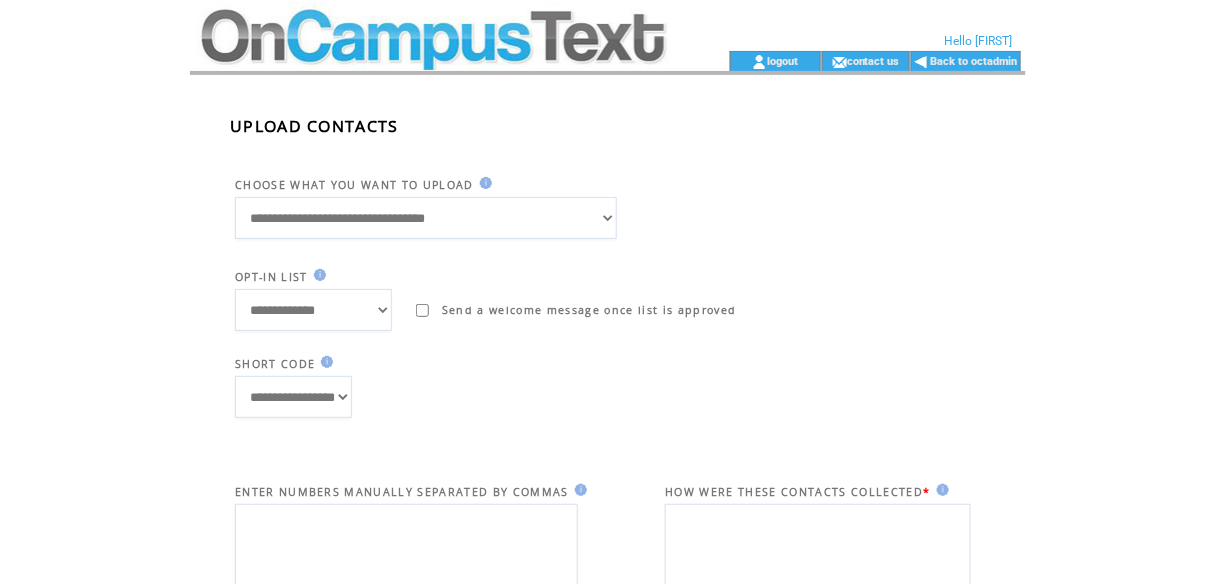click on "**********" at bounding box center [313, 310] 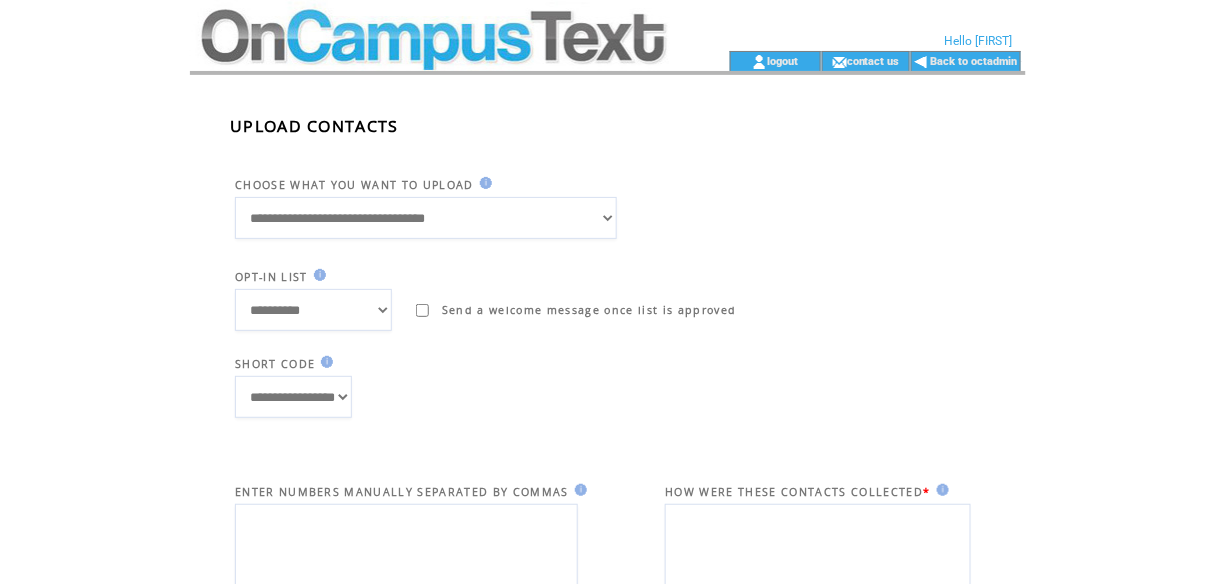 click on "**********" at bounding box center [313, 310] 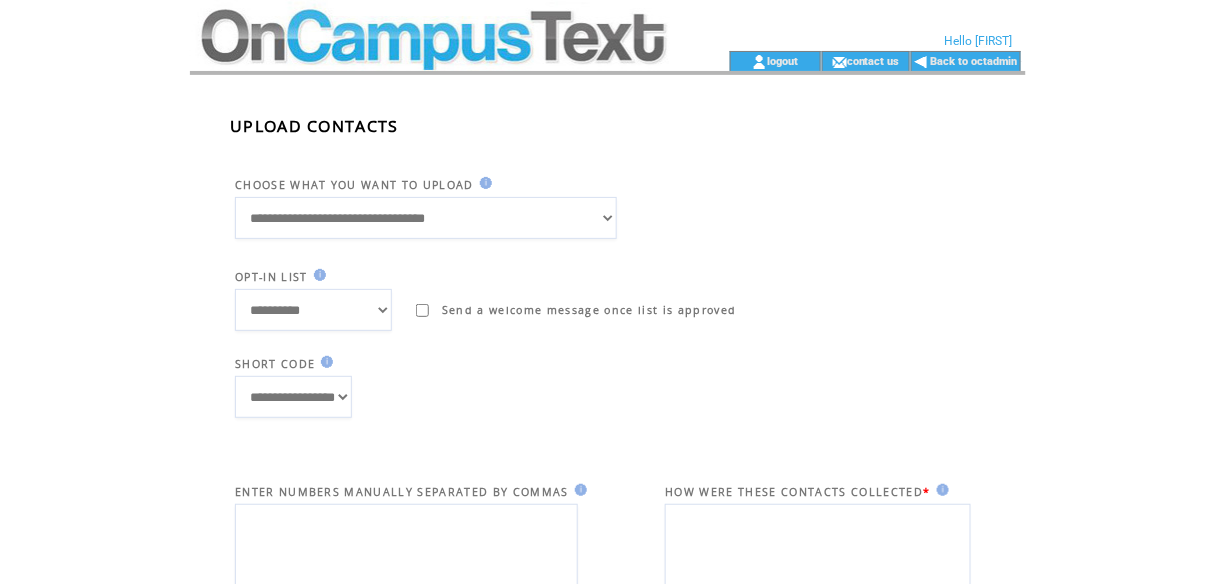 click on "**********" 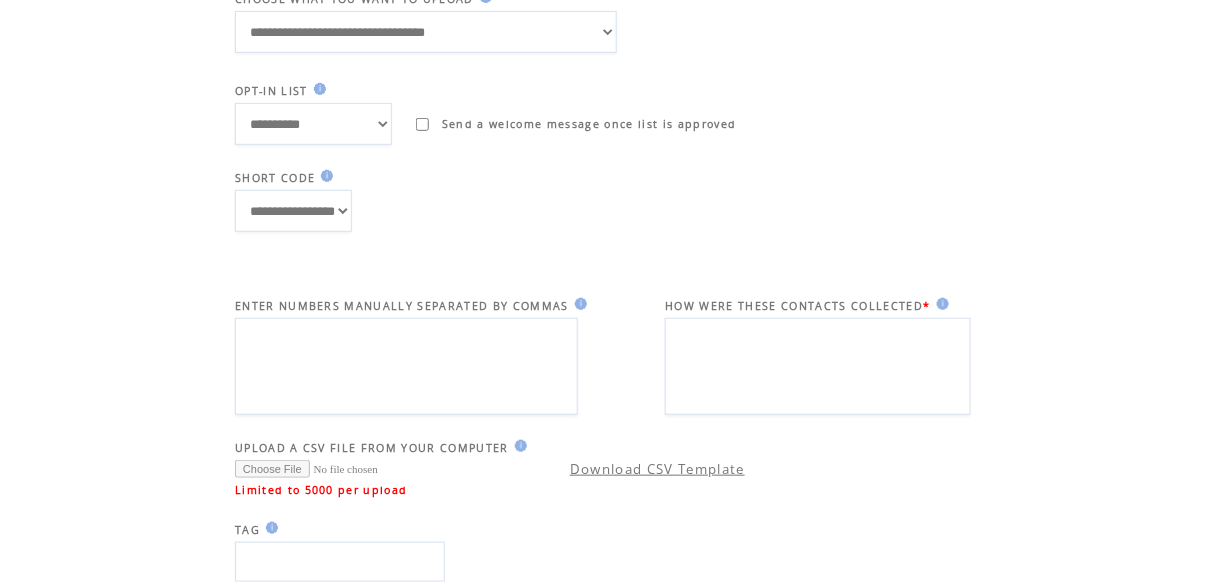 scroll, scrollTop: 240, scrollLeft: 0, axis: vertical 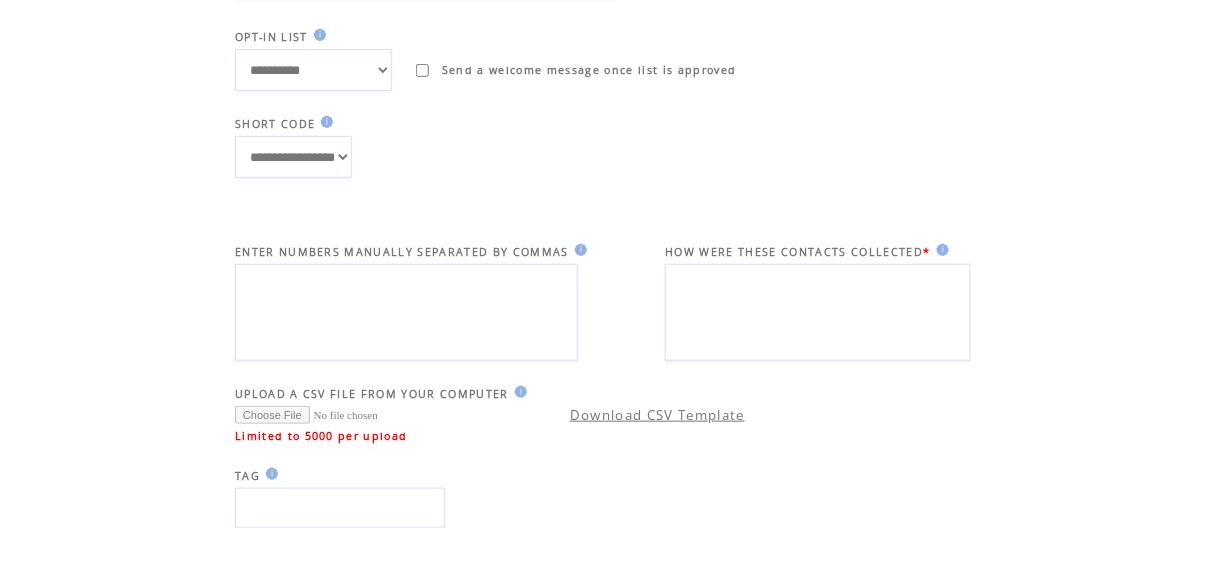 click on "**********" at bounding box center (293, 157) 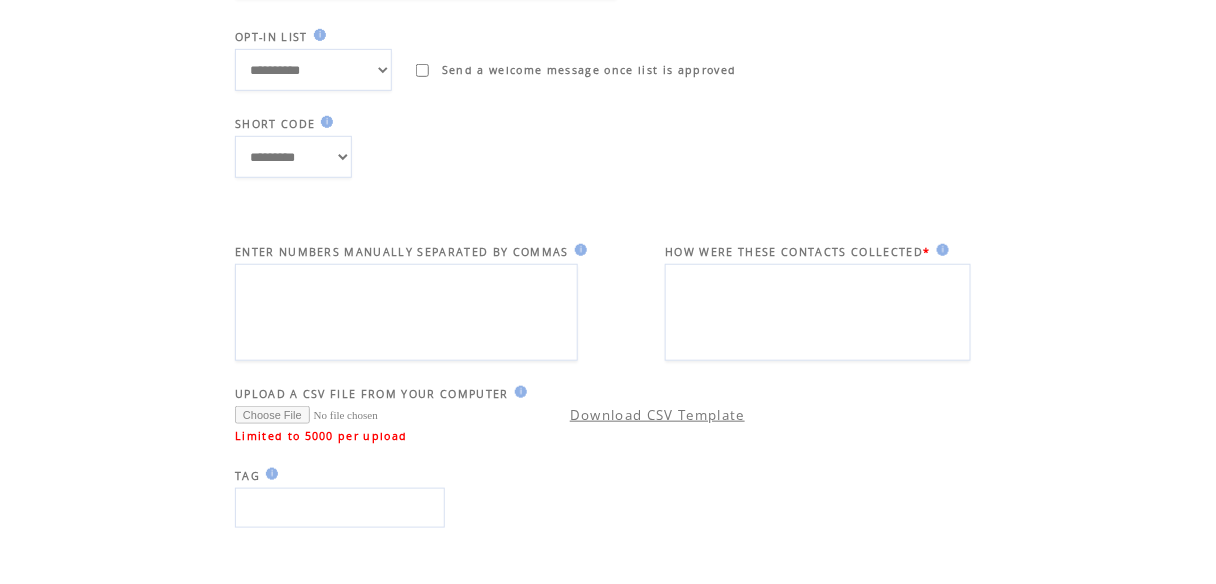 click on "**********" at bounding box center (293, 157) 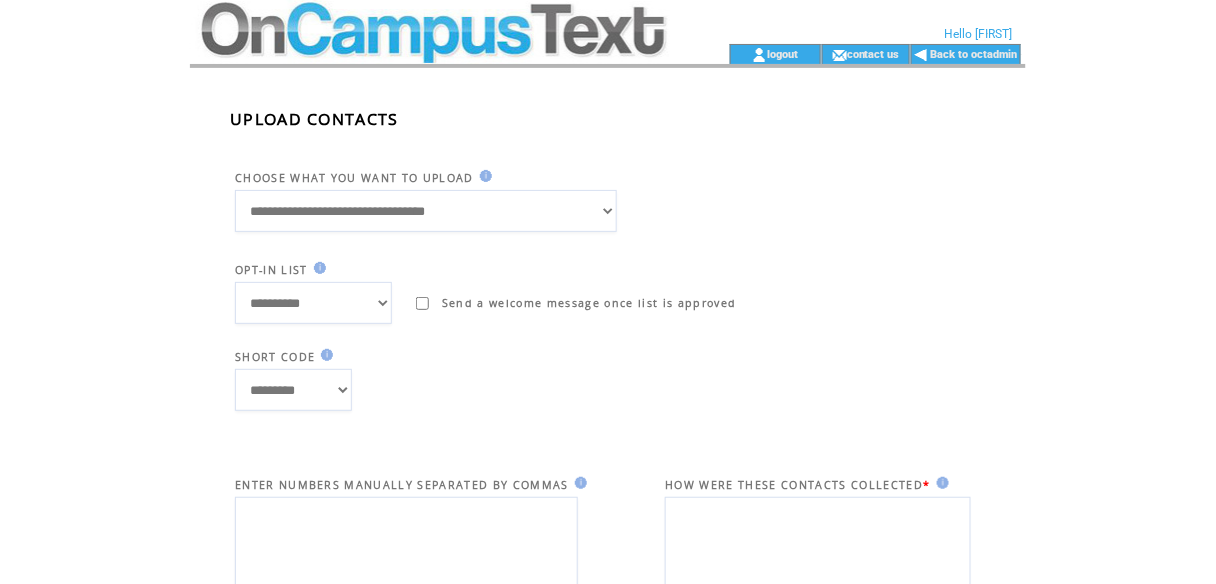 scroll, scrollTop: 0, scrollLeft: 0, axis: both 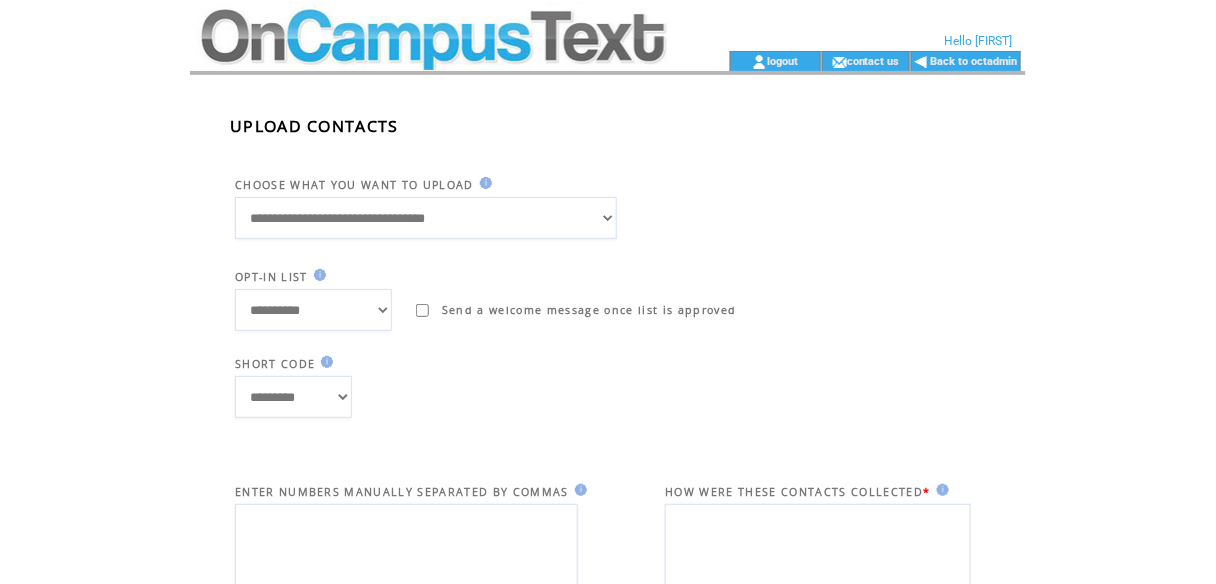 click at bounding box center [432, 25] 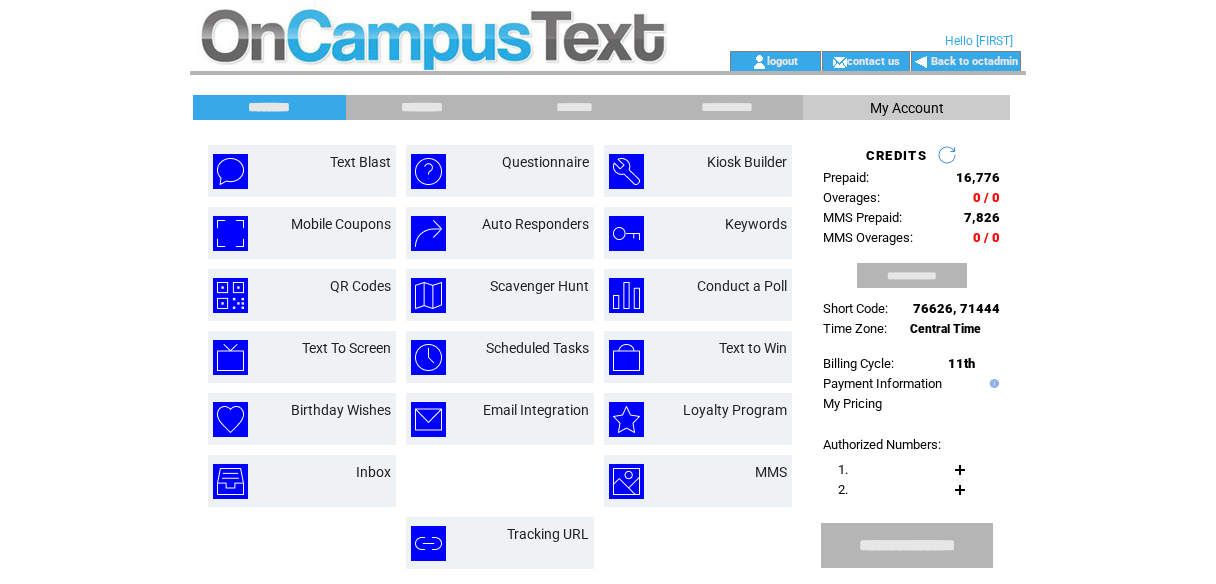 scroll, scrollTop: 0, scrollLeft: 0, axis: both 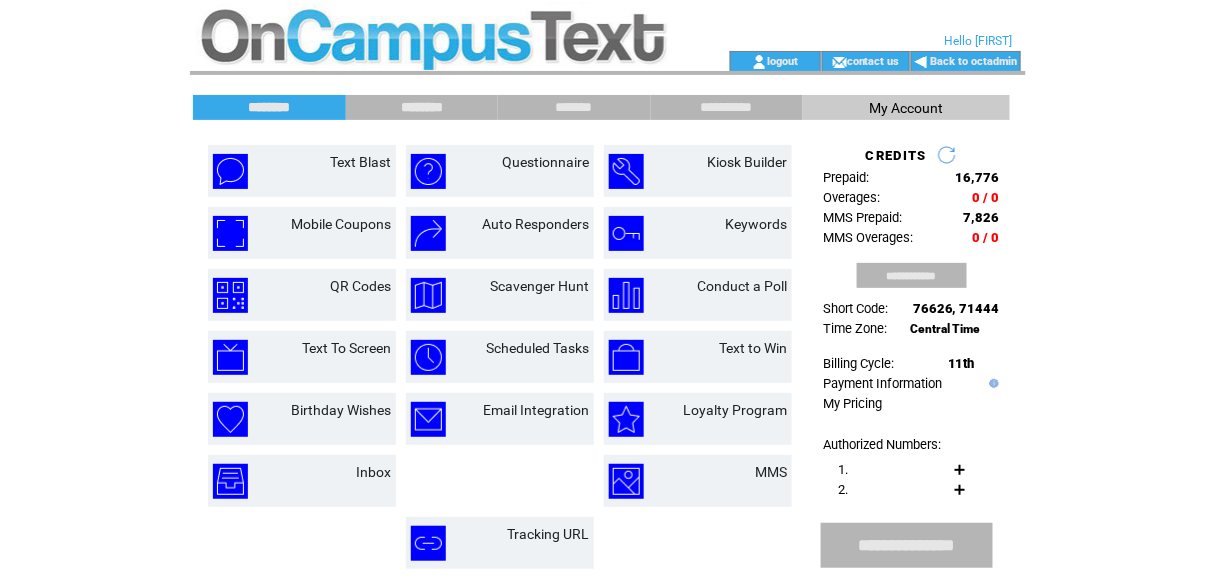 click on "********" at bounding box center [422, 107] 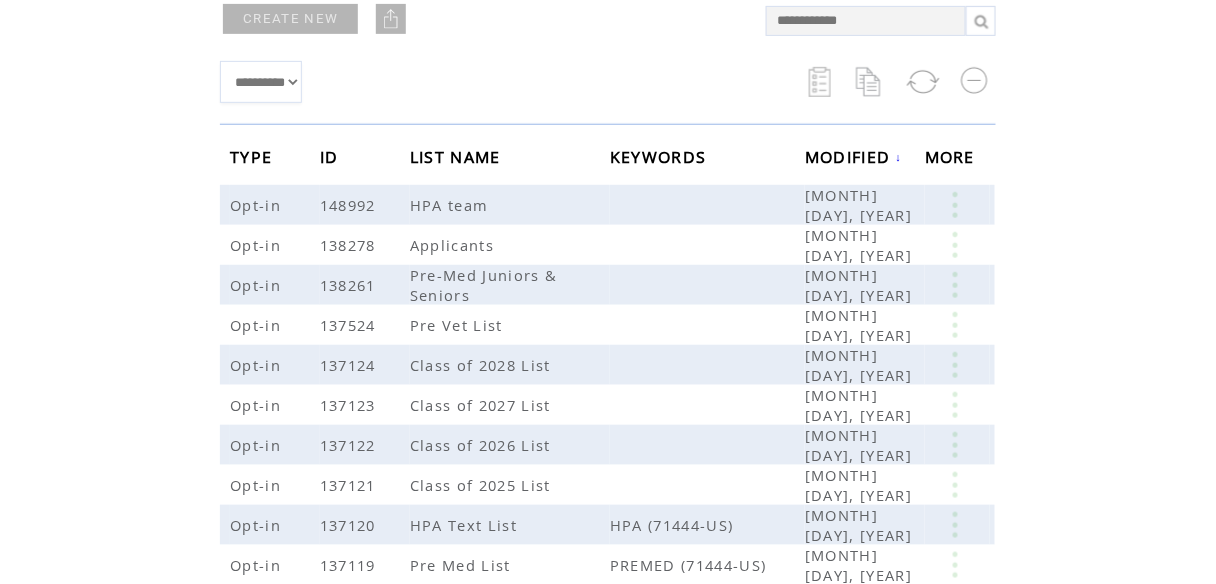 scroll, scrollTop: 253, scrollLeft: 0, axis: vertical 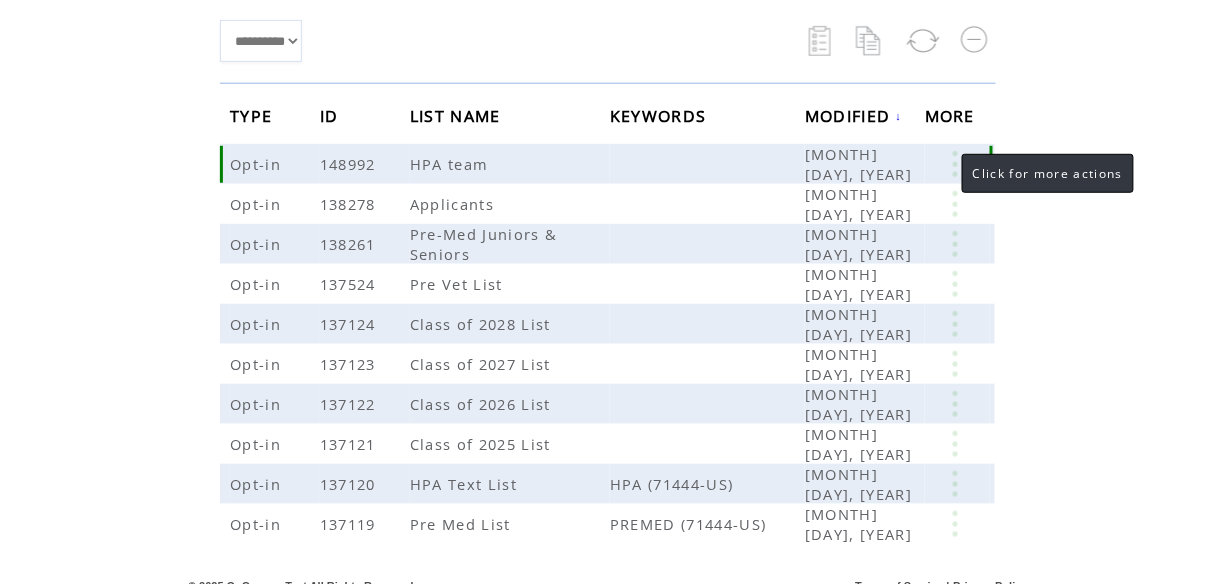 click at bounding box center (955, 164) 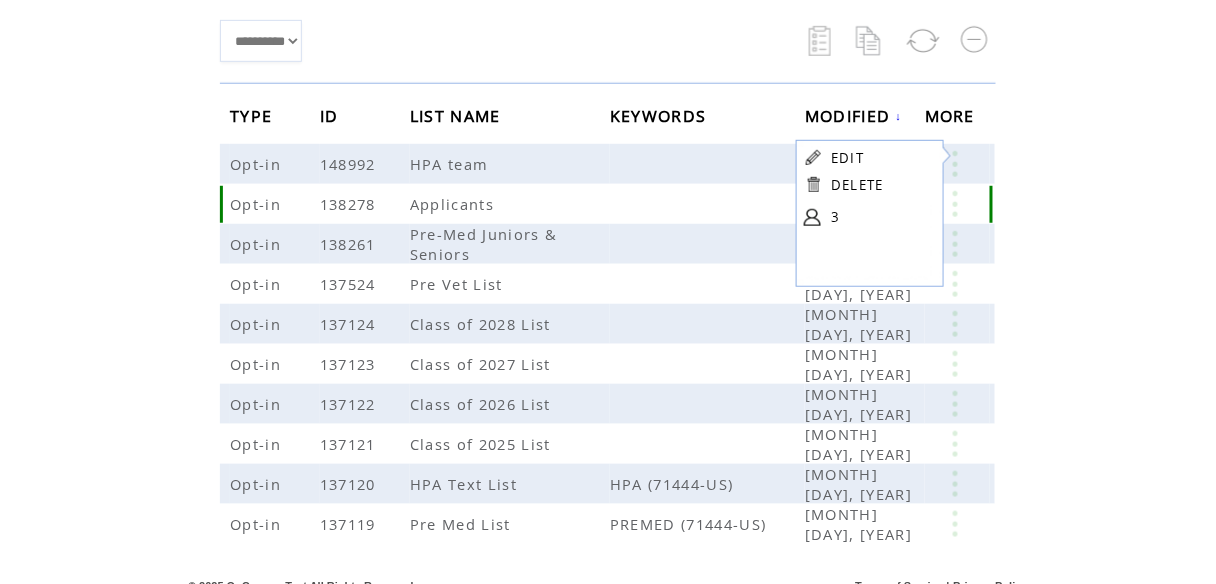 click at bounding box center (955, 204) 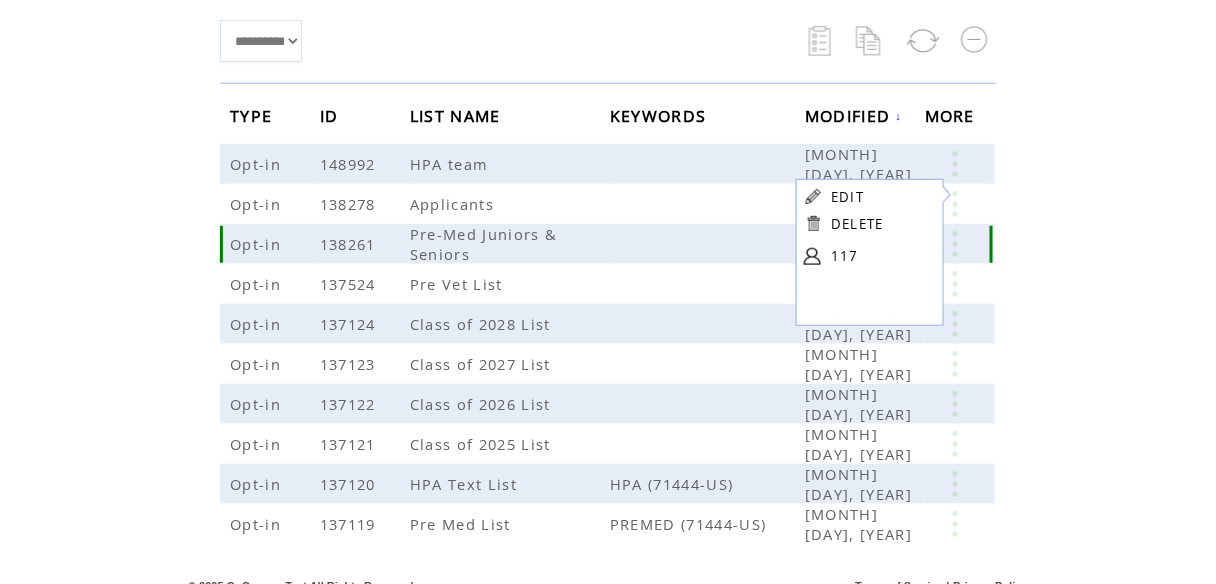 click at bounding box center (955, 244) 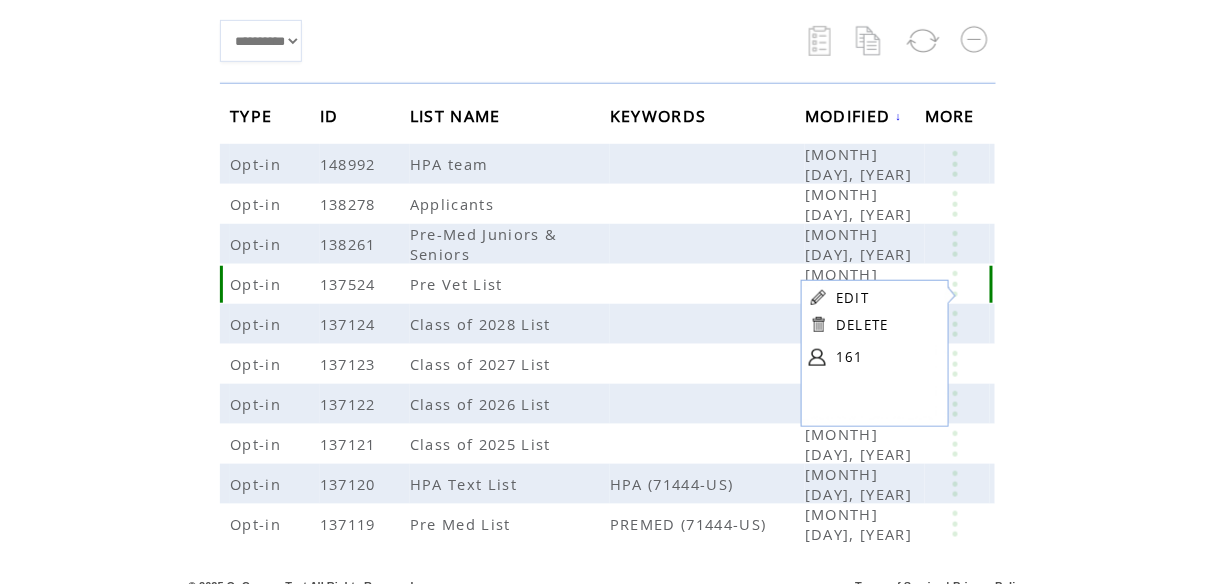 click at bounding box center (955, 284) 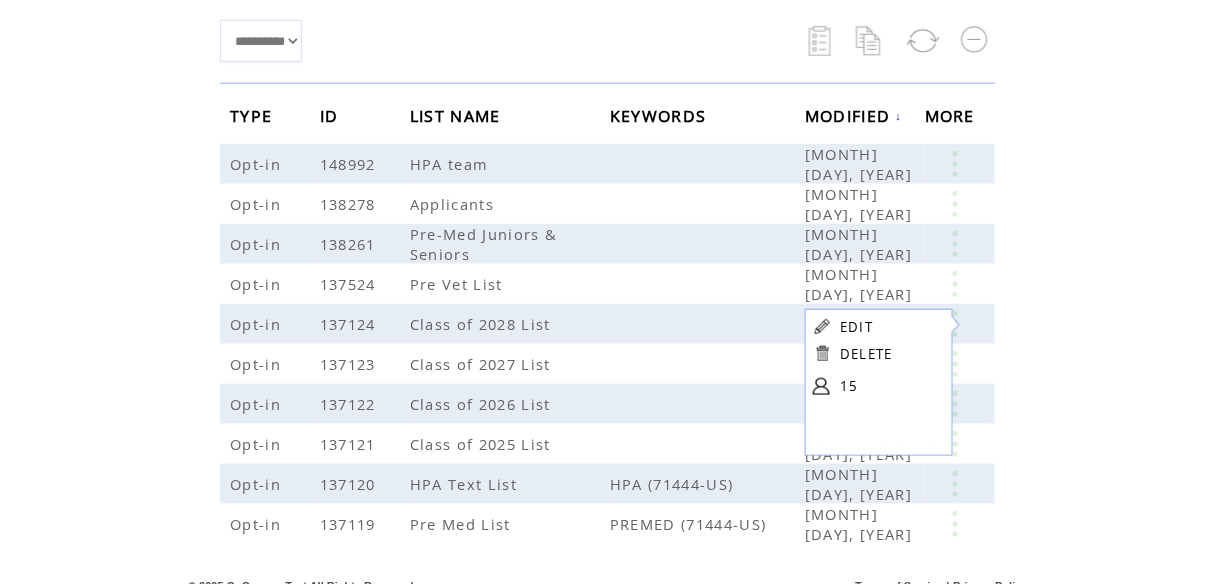 click on "**********" 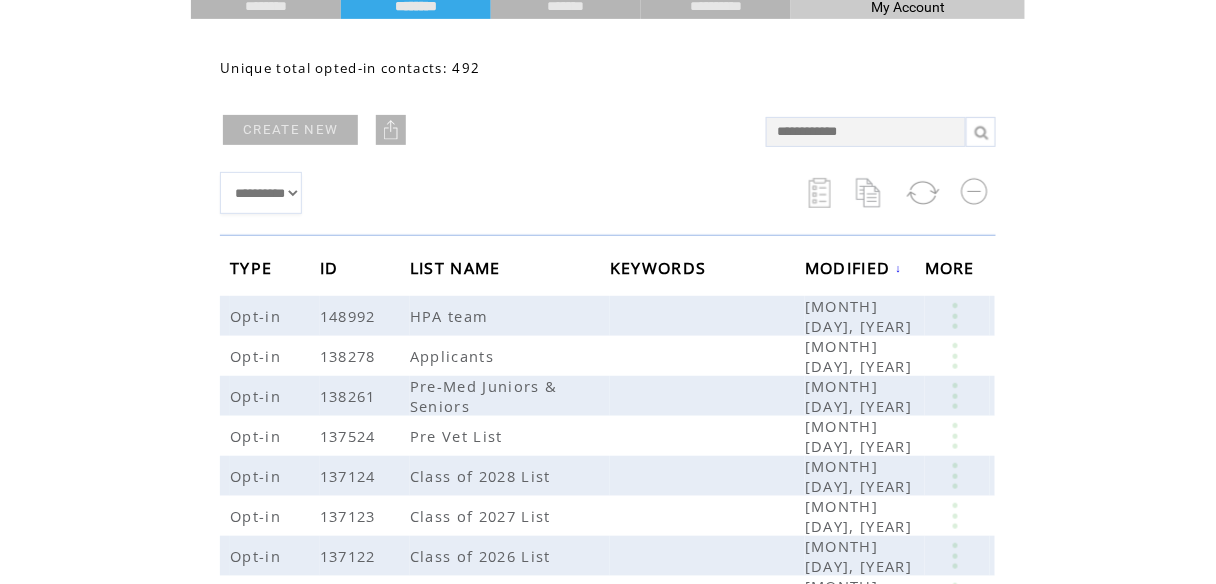 scroll, scrollTop: 0, scrollLeft: 0, axis: both 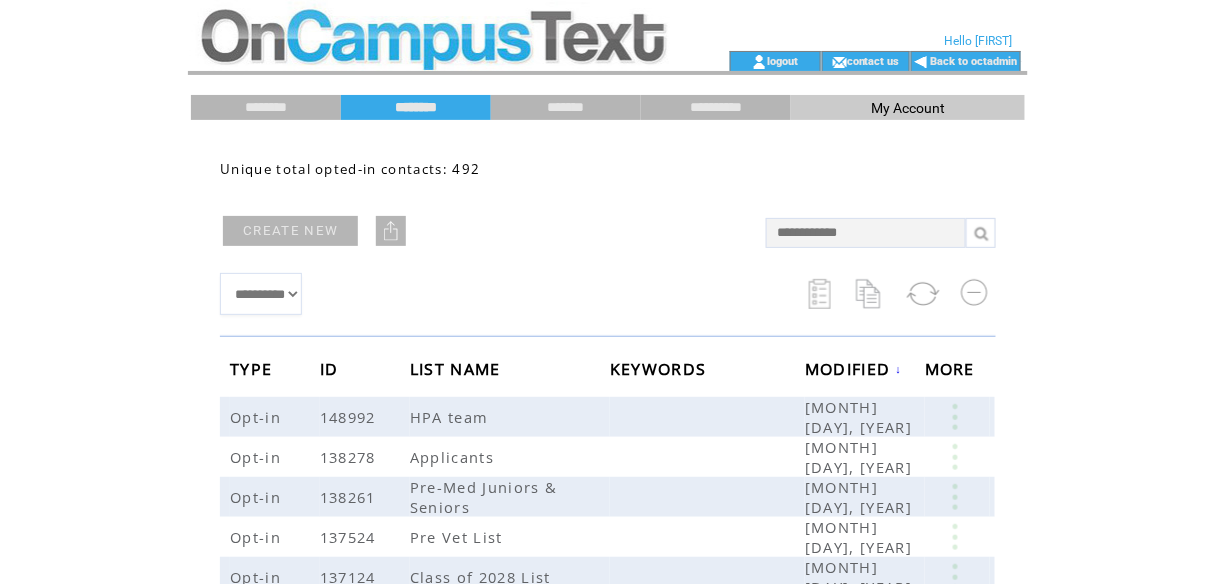 click on "*******" at bounding box center (566, 107) 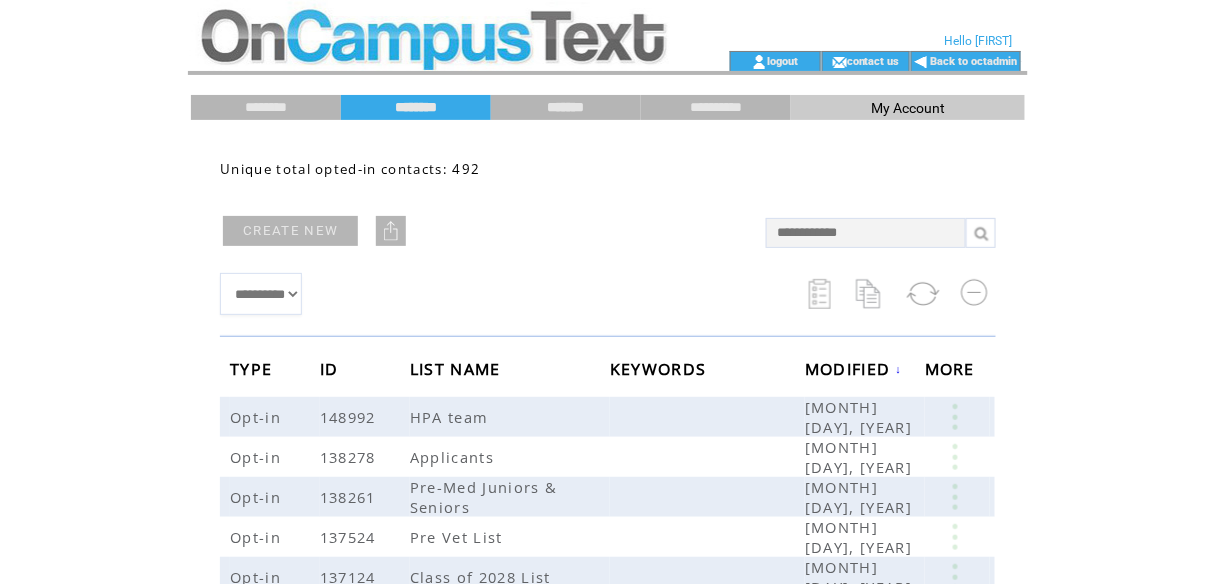 click on "*******" at bounding box center [566, 107] 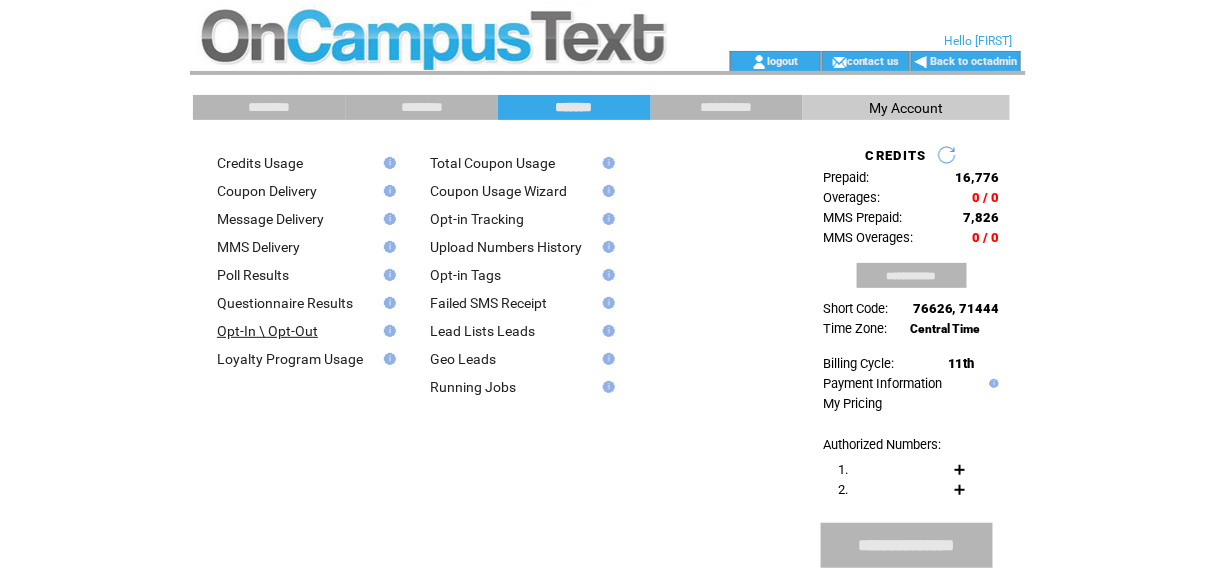 click on "Opt-In \ Opt-Out" at bounding box center (267, 331) 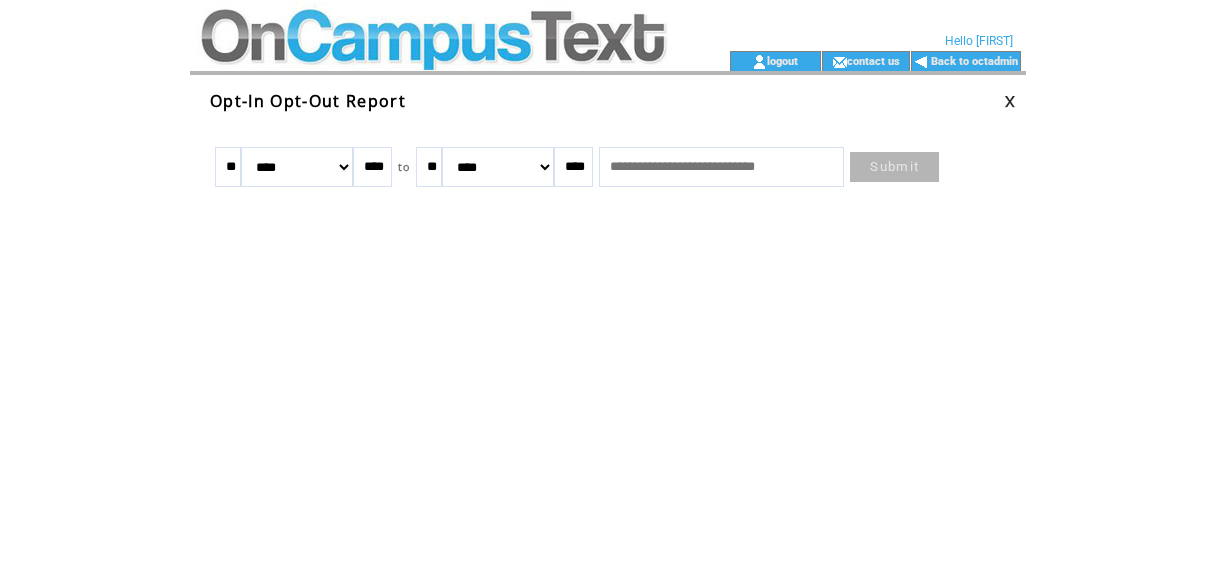 scroll, scrollTop: 0, scrollLeft: 0, axis: both 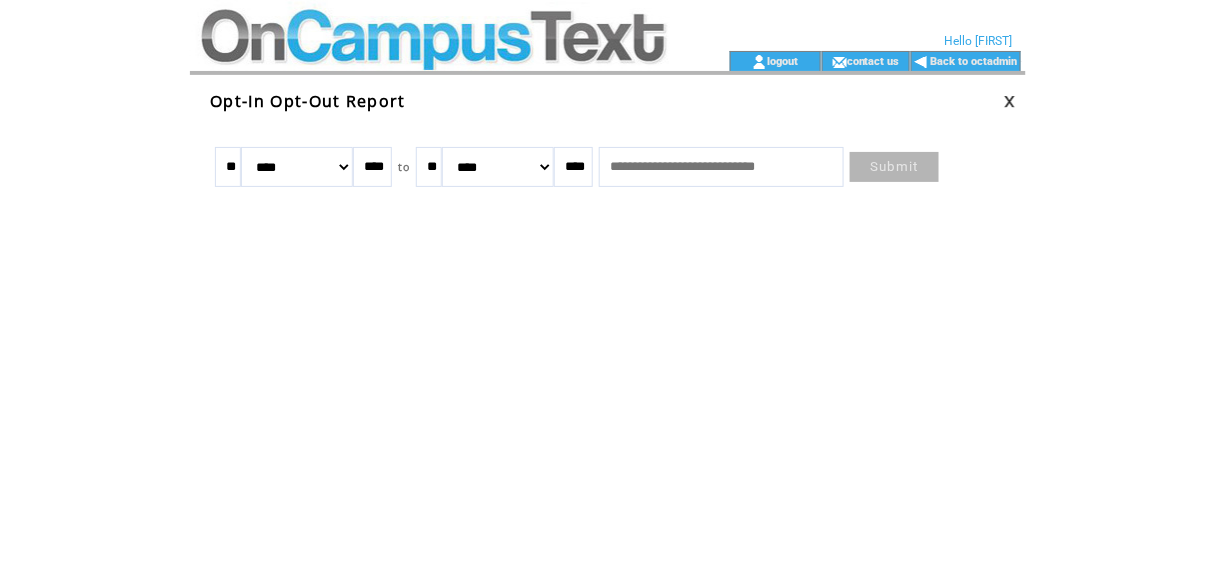 click on "******* 		 ******** 		 ***** 		 ***** 		 *** 		 **** 		 **** 		 ****** 		 ********* 		 ******* 		 ******** 		 ********" at bounding box center (297, 167) 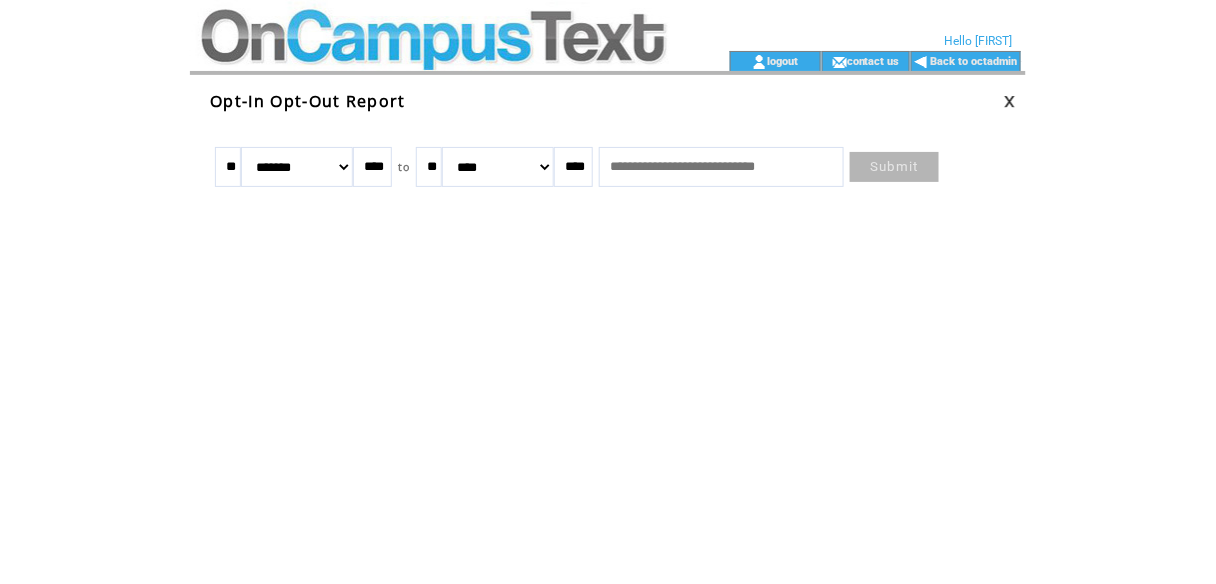 click on "******* 		 ******** 		 ***** 		 ***** 		 *** 		 **** 		 **** 		 ****** 		 ********* 		 ******* 		 ******** 		 ********" at bounding box center [297, 167] 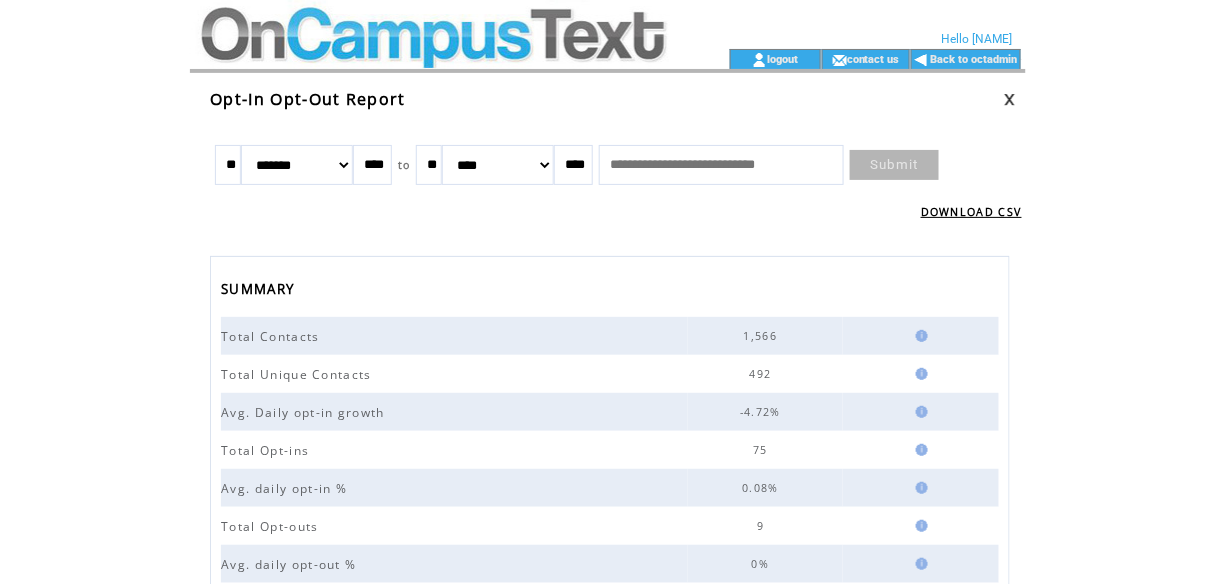 scroll, scrollTop: 0, scrollLeft: 0, axis: both 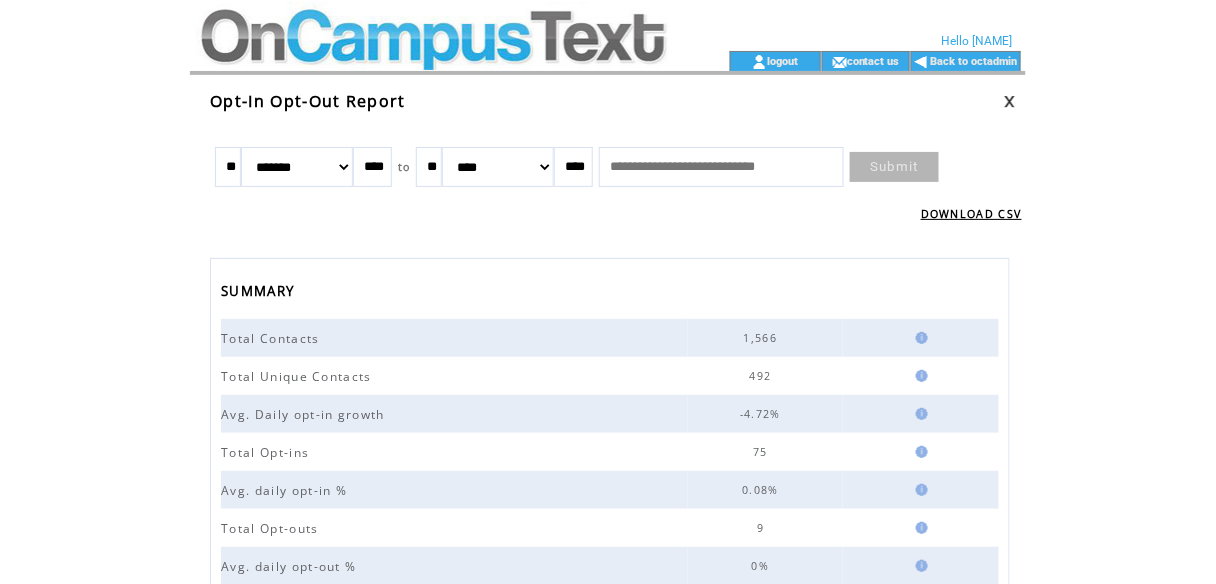 click at bounding box center [432, 61] 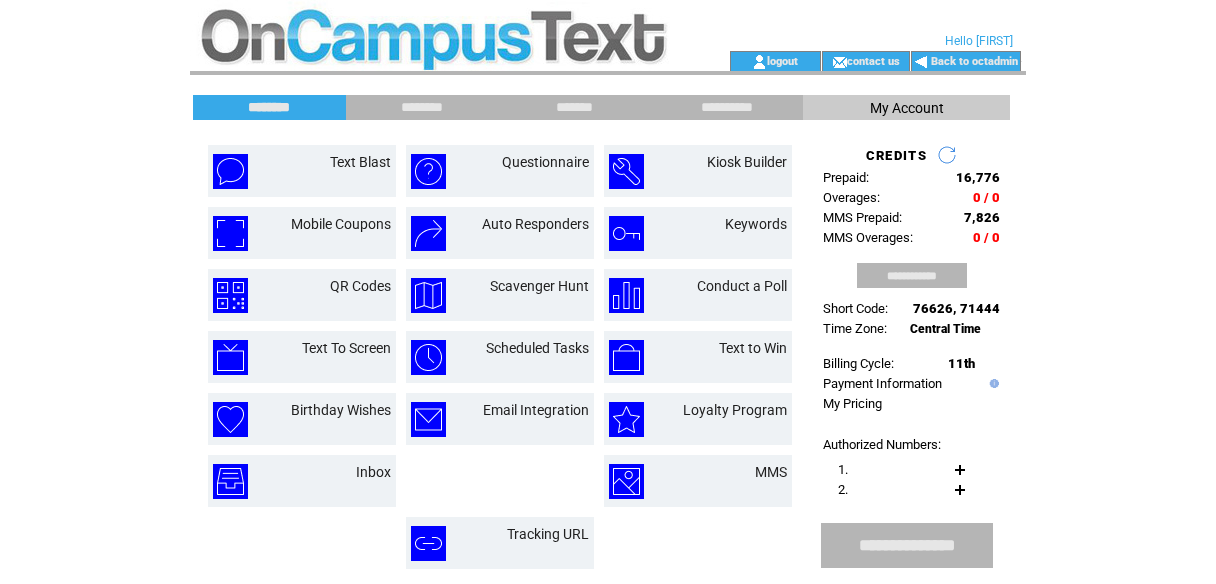 scroll, scrollTop: 0, scrollLeft: 0, axis: both 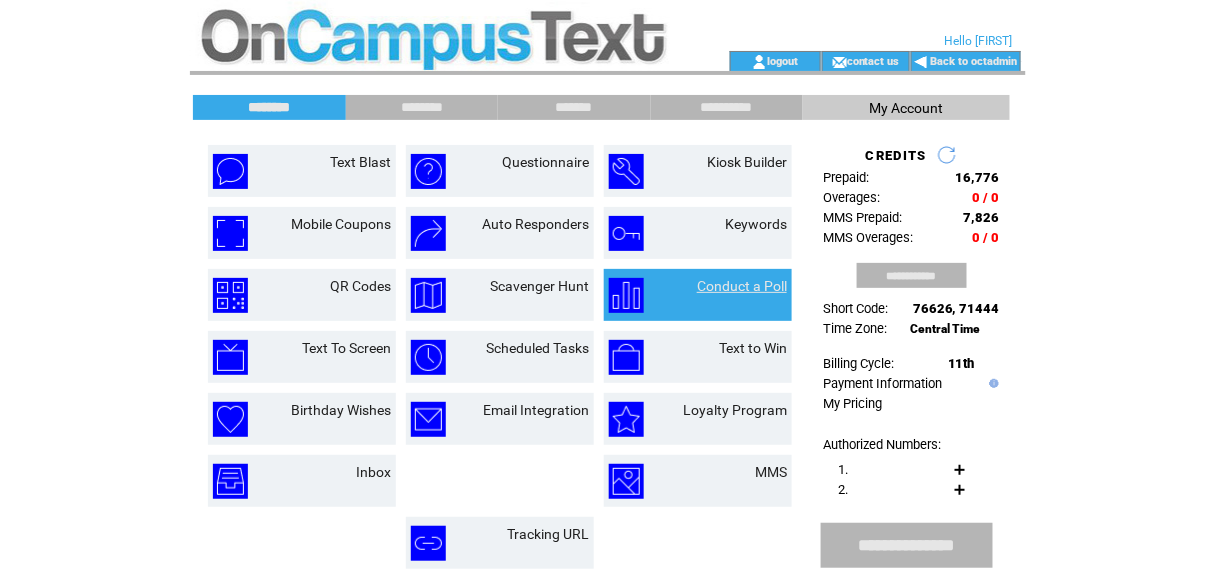 click on "Conduct a Poll" at bounding box center (742, 286) 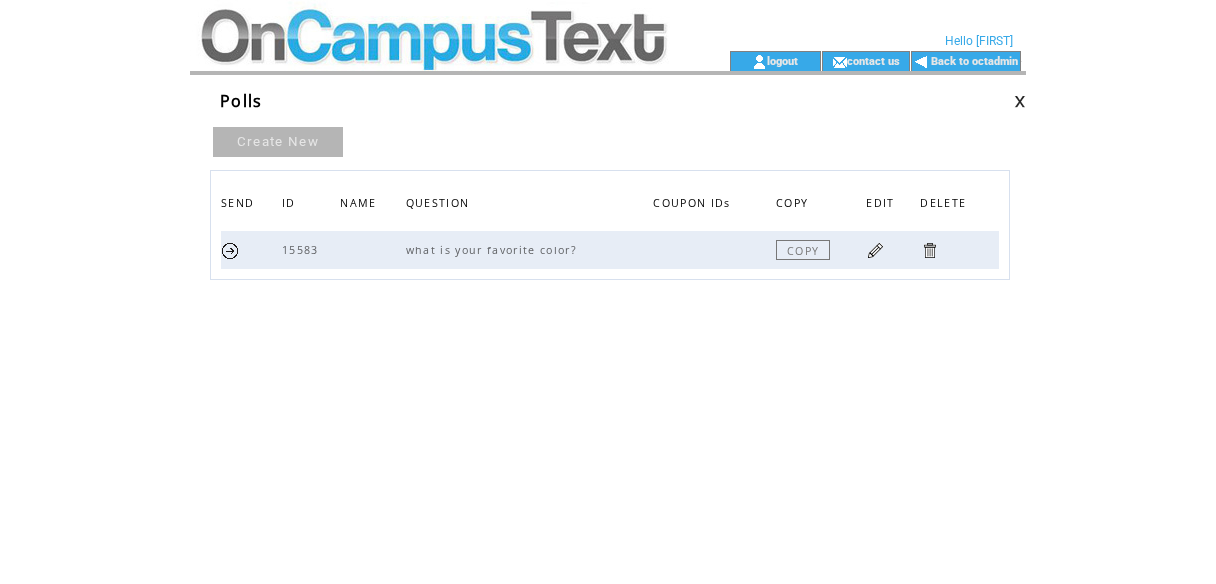 scroll, scrollTop: 0, scrollLeft: 0, axis: both 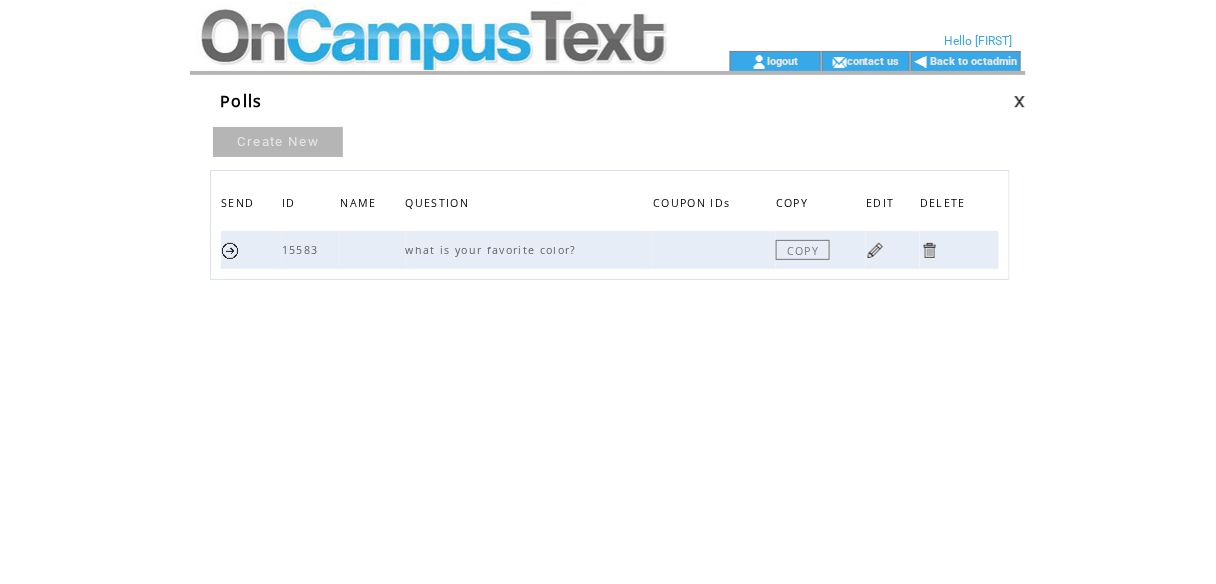 click on "Create New" at bounding box center [278, 142] 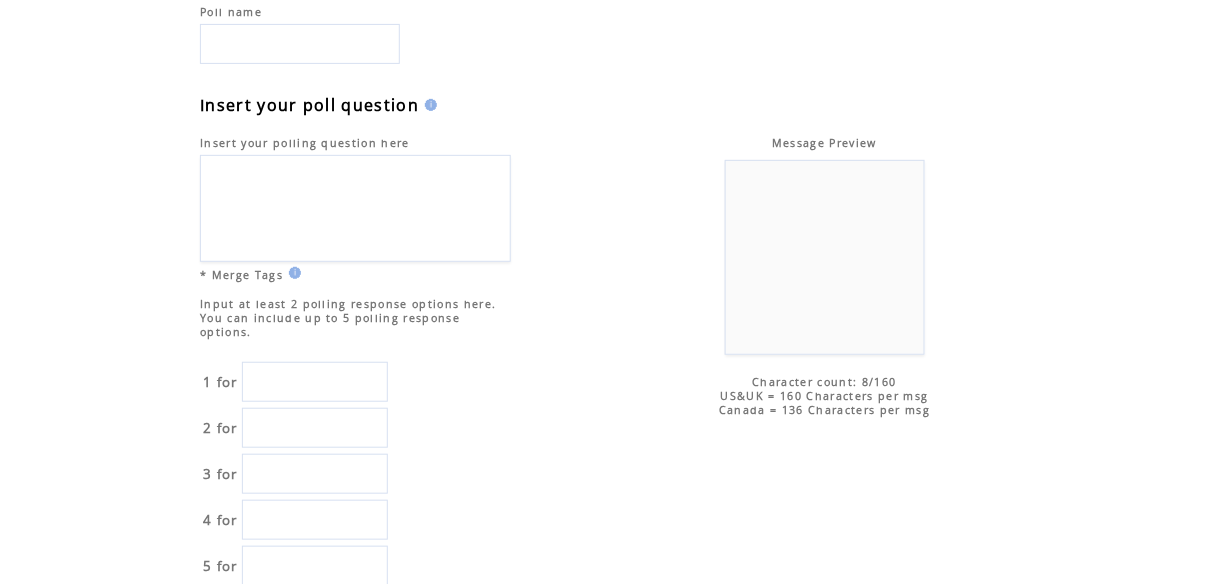 scroll, scrollTop: 80, scrollLeft: 0, axis: vertical 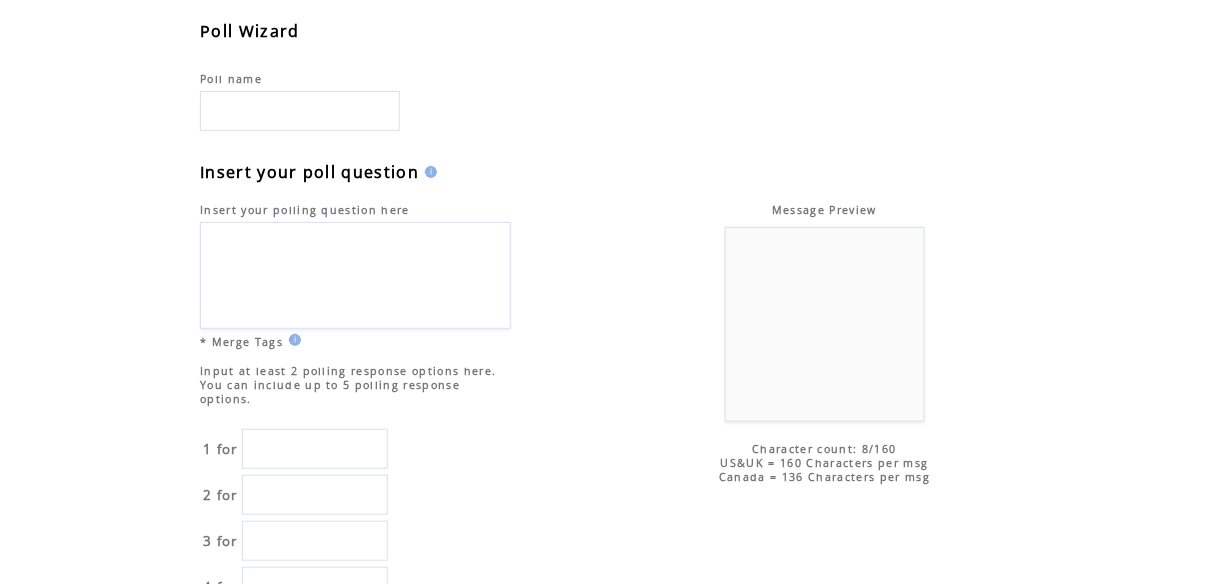 click at bounding box center (300, 111) 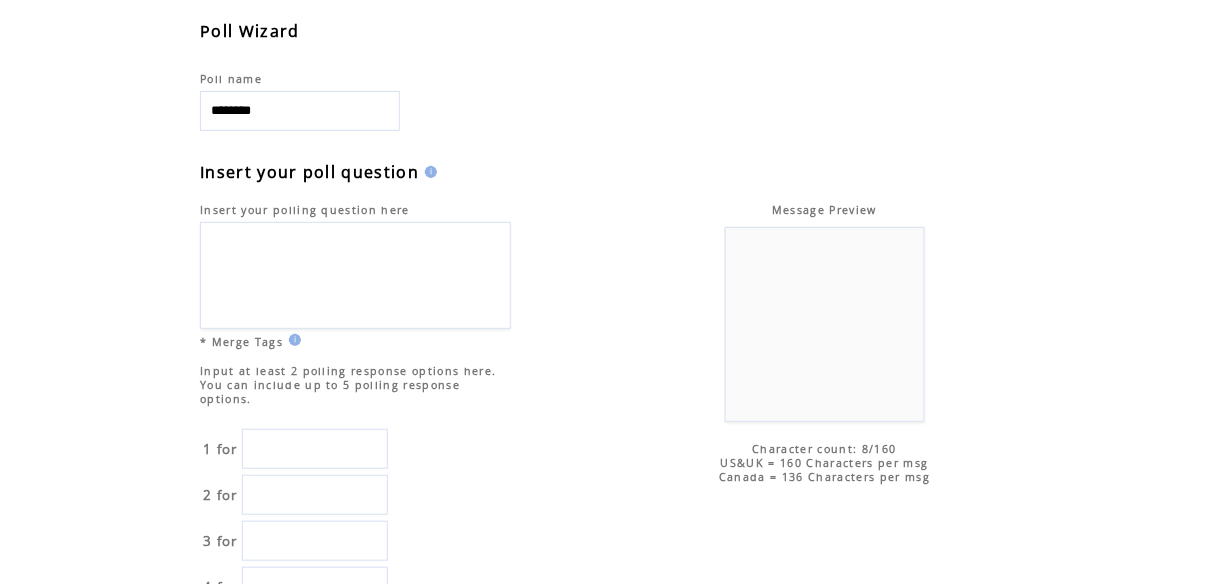 type on "********" 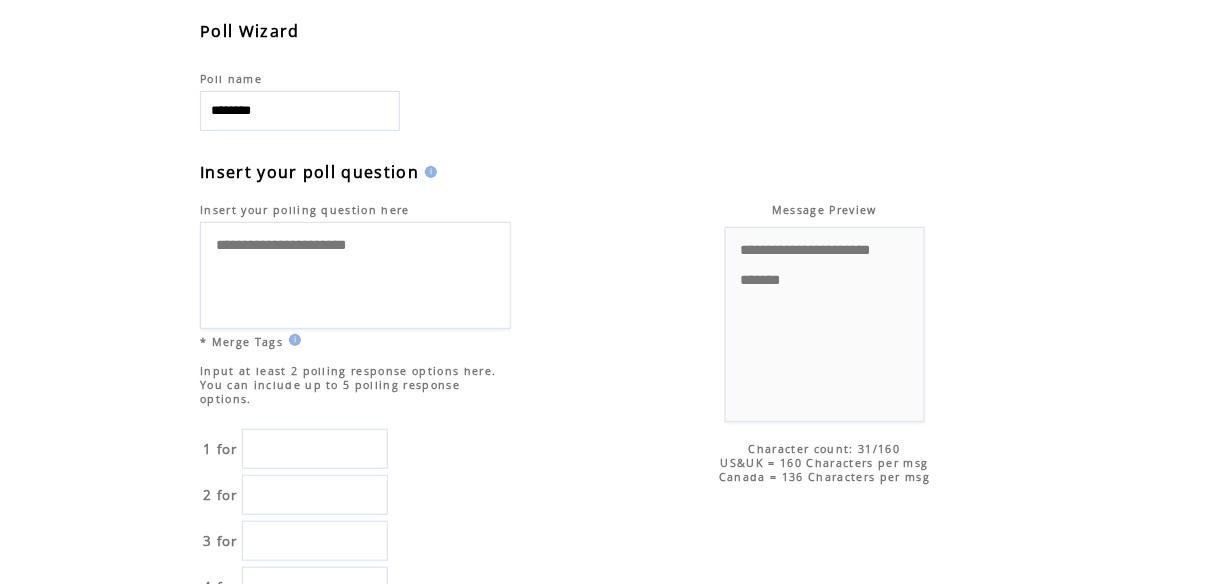 type on "**********" 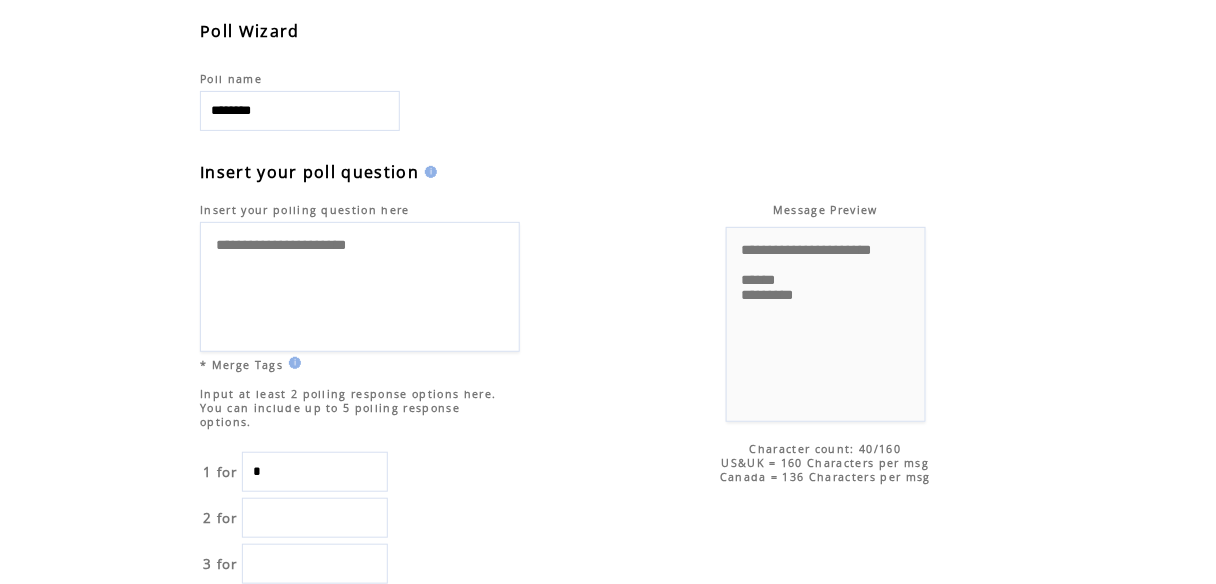 drag, startPoint x: 303, startPoint y: 476, endPoint x: 129, endPoint y: 451, distance: 175.7868 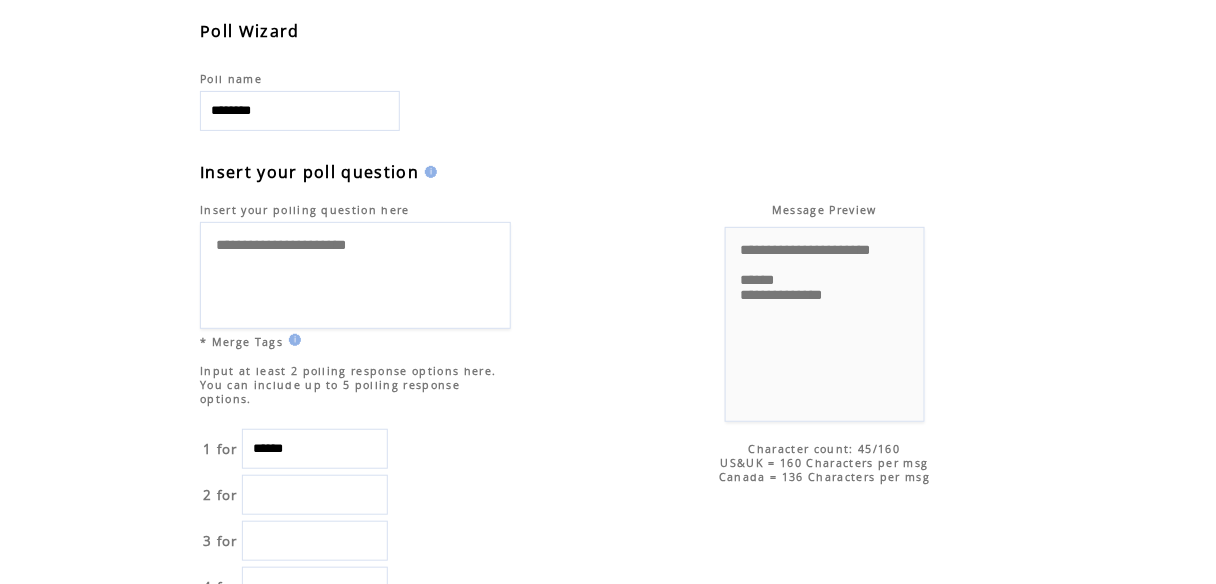 type on "******" 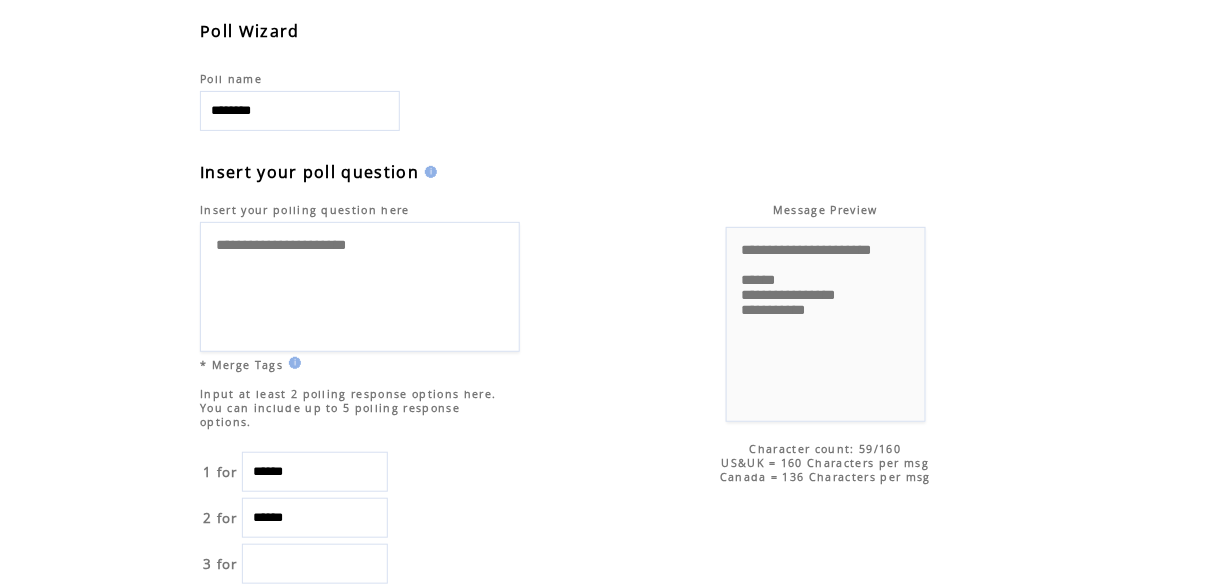 type on "******" 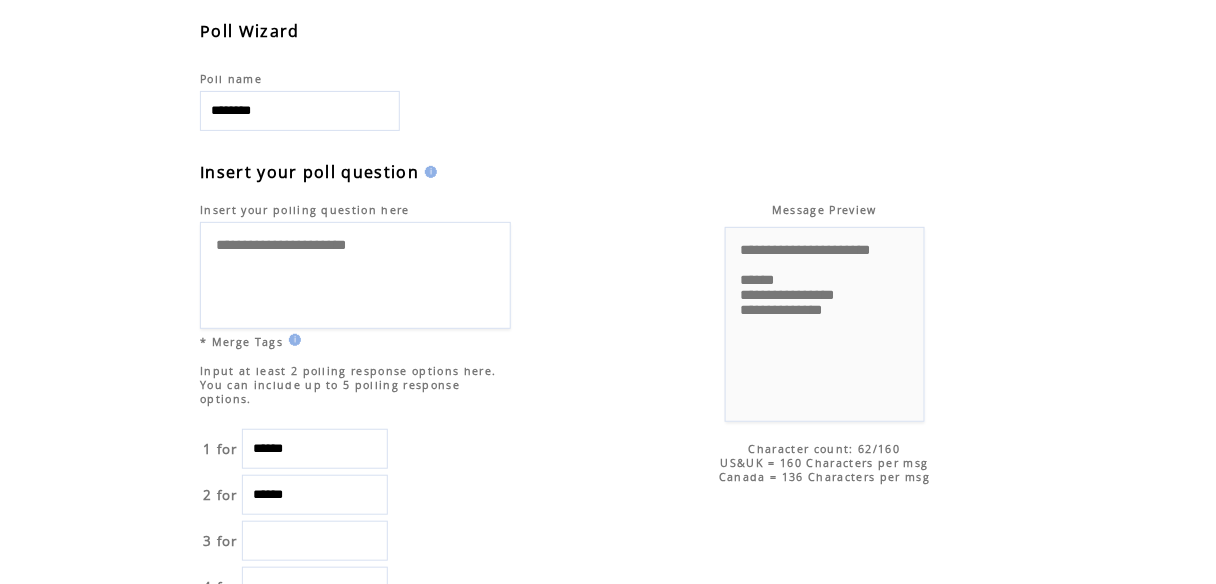 scroll, scrollTop: 83, scrollLeft: 0, axis: vertical 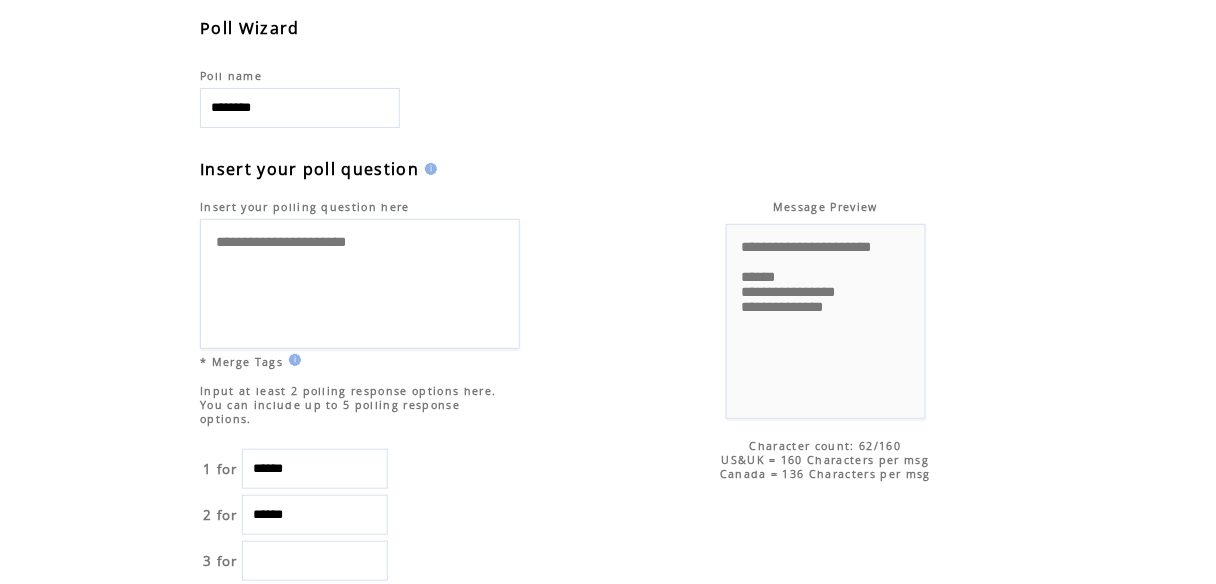 click at bounding box center [315, 561] 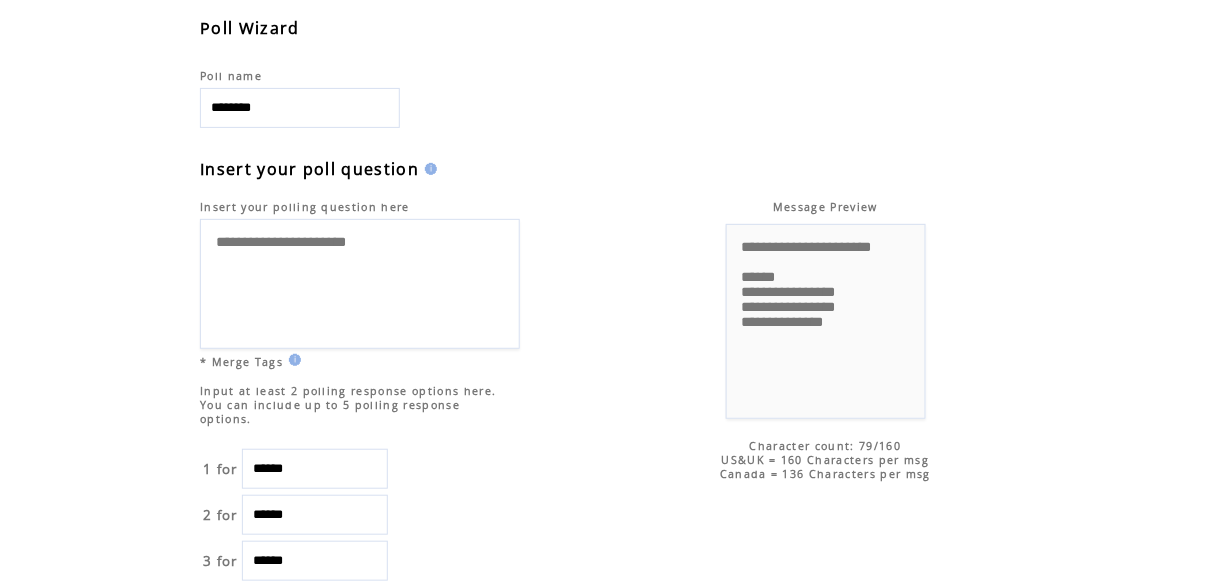 type on "******" 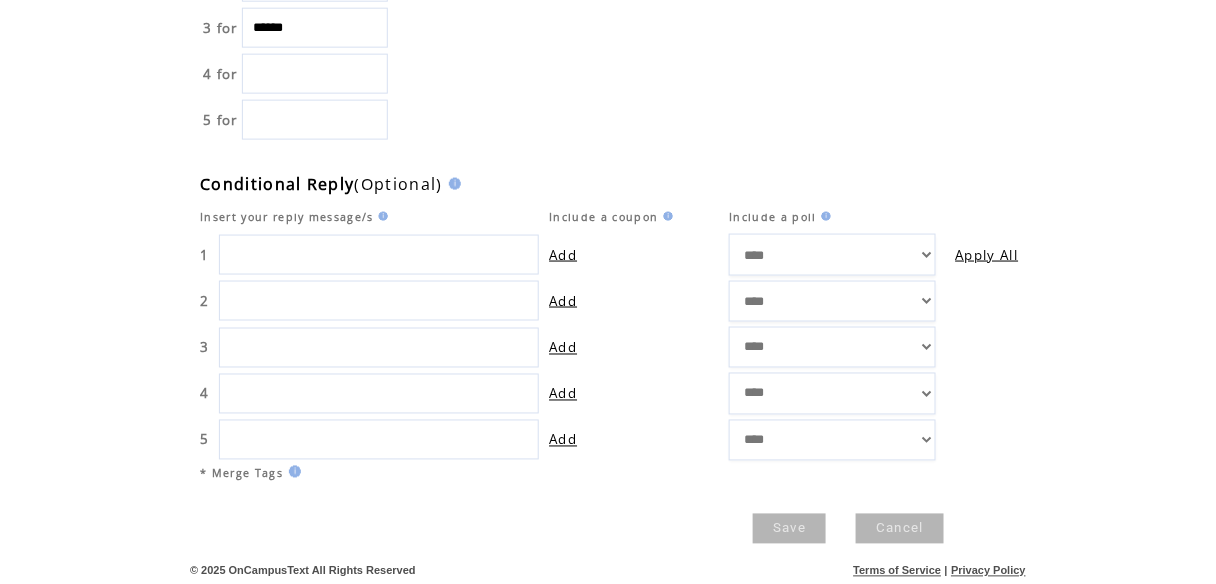 scroll, scrollTop: 624, scrollLeft: 0, axis: vertical 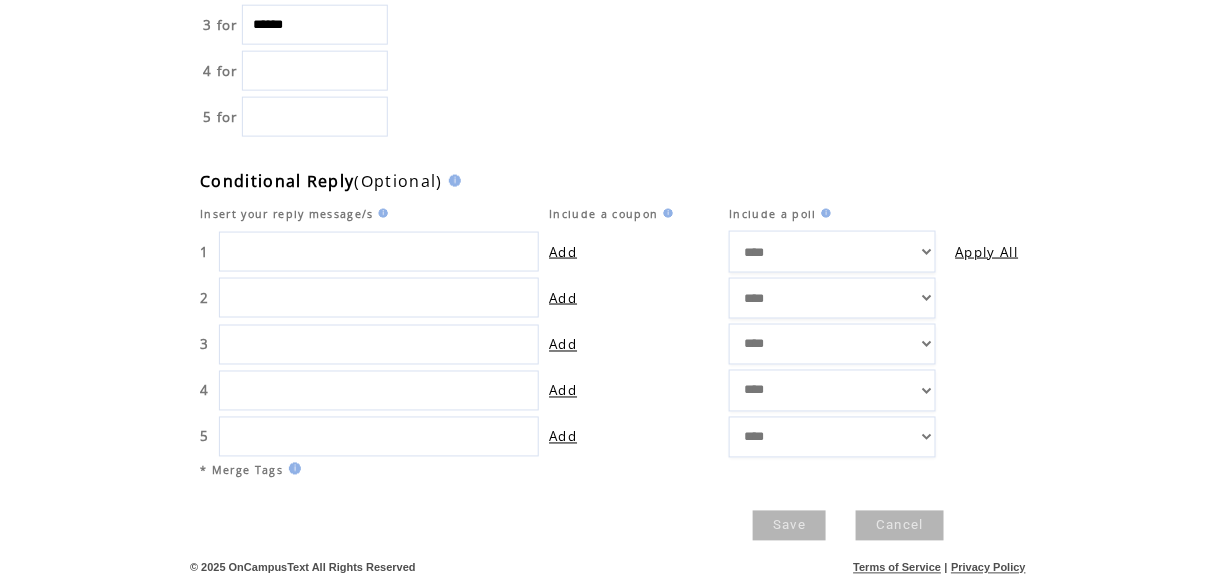 type on "**********" 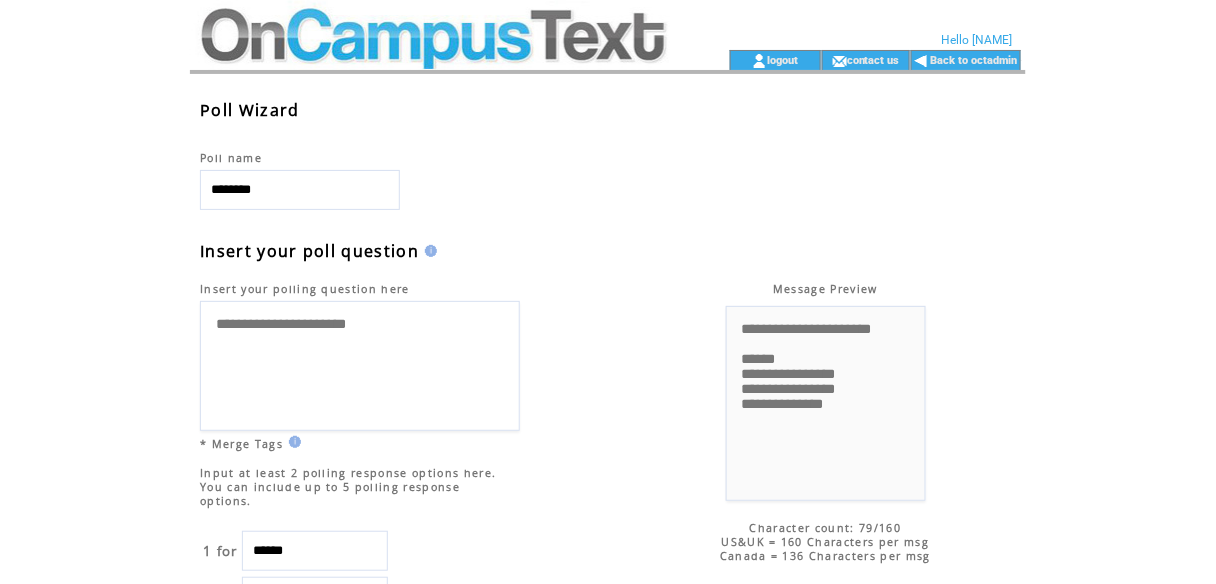 scroll, scrollTop: 0, scrollLeft: 0, axis: both 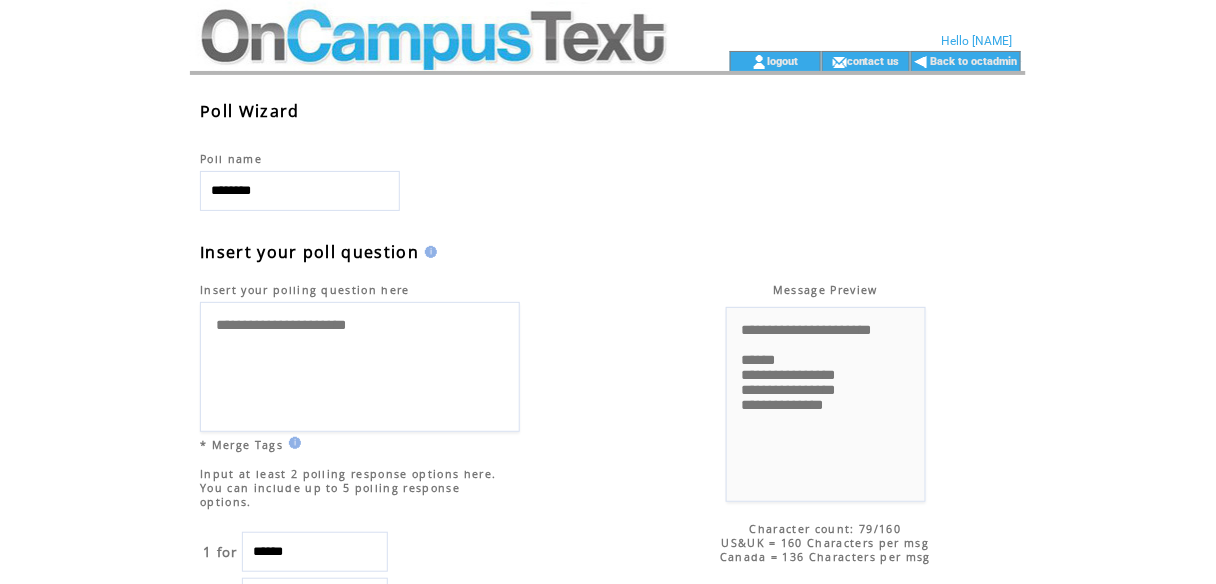 click at bounding box center [432, 25] 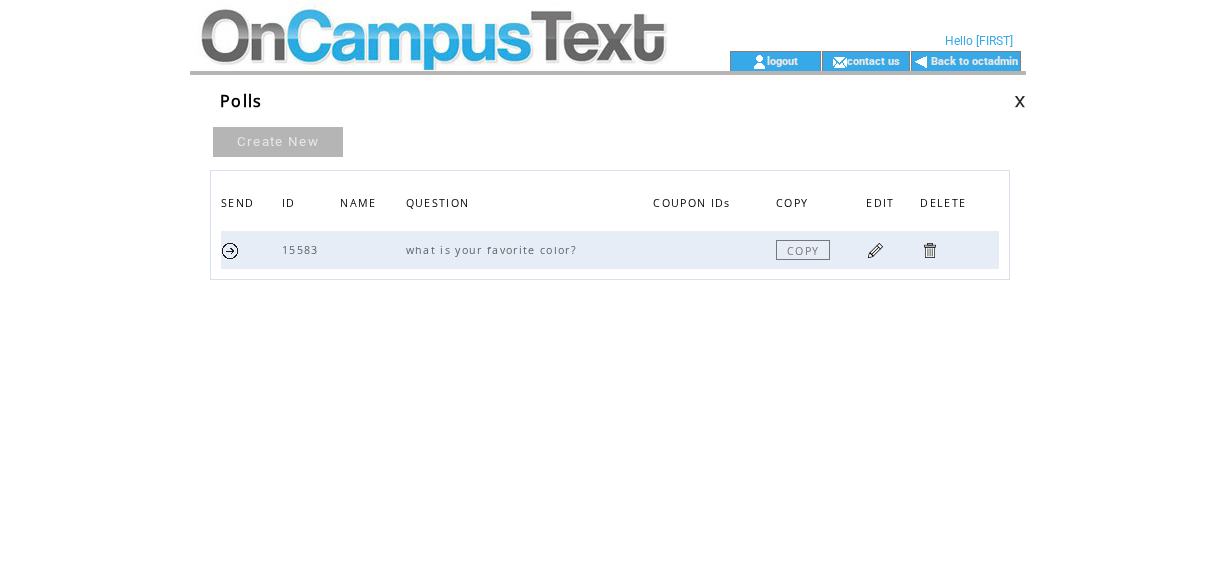 scroll, scrollTop: 0, scrollLeft: 0, axis: both 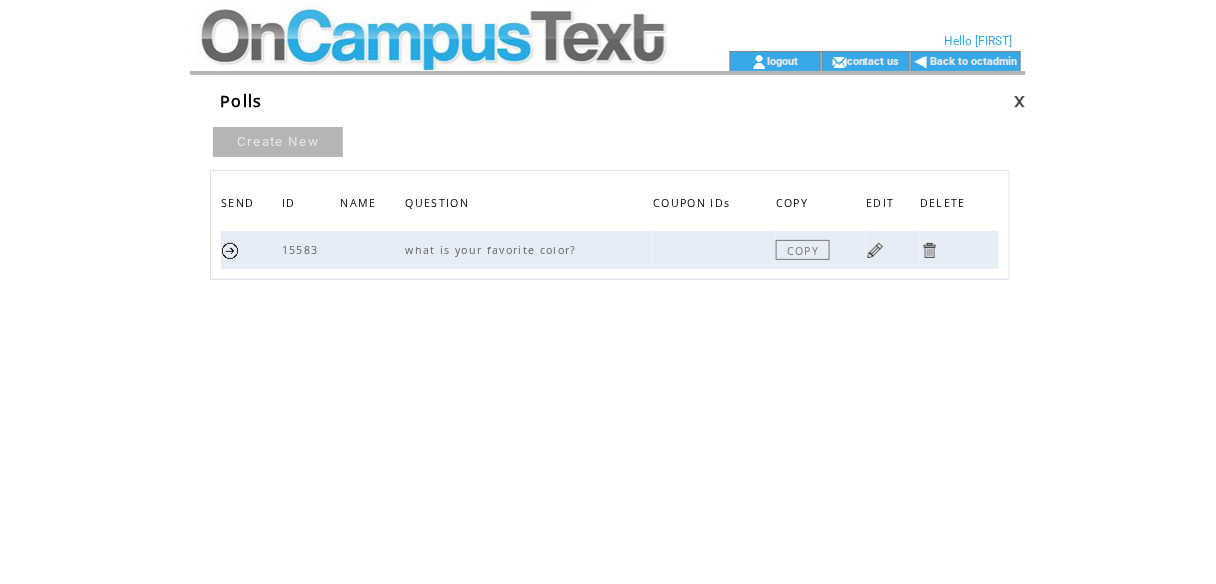 click at bounding box center (230, 250) 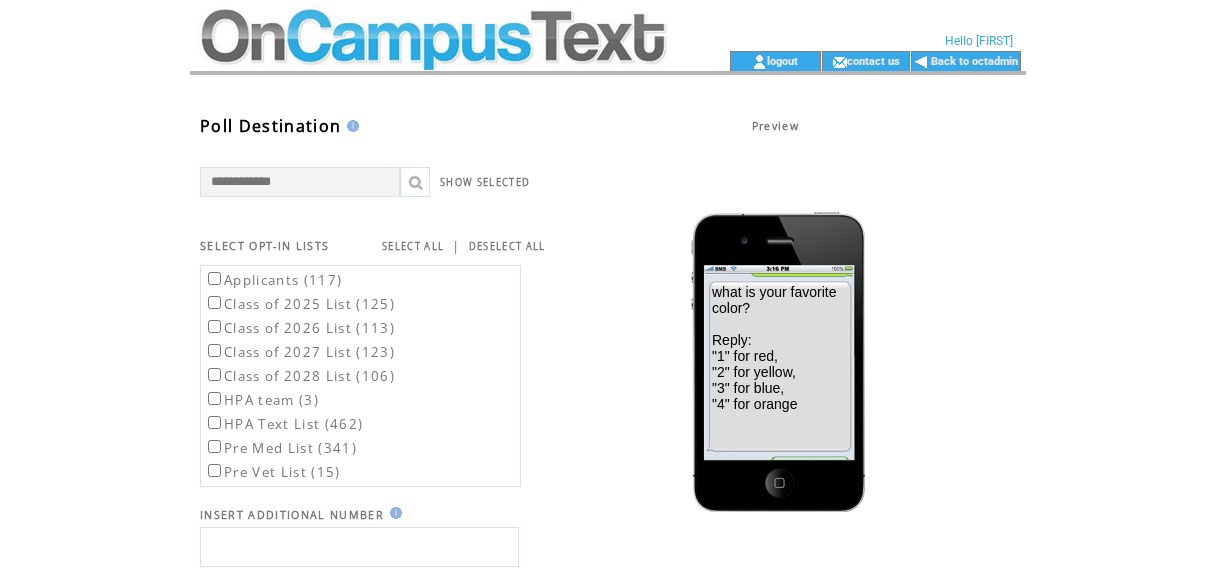 scroll, scrollTop: 0, scrollLeft: 0, axis: both 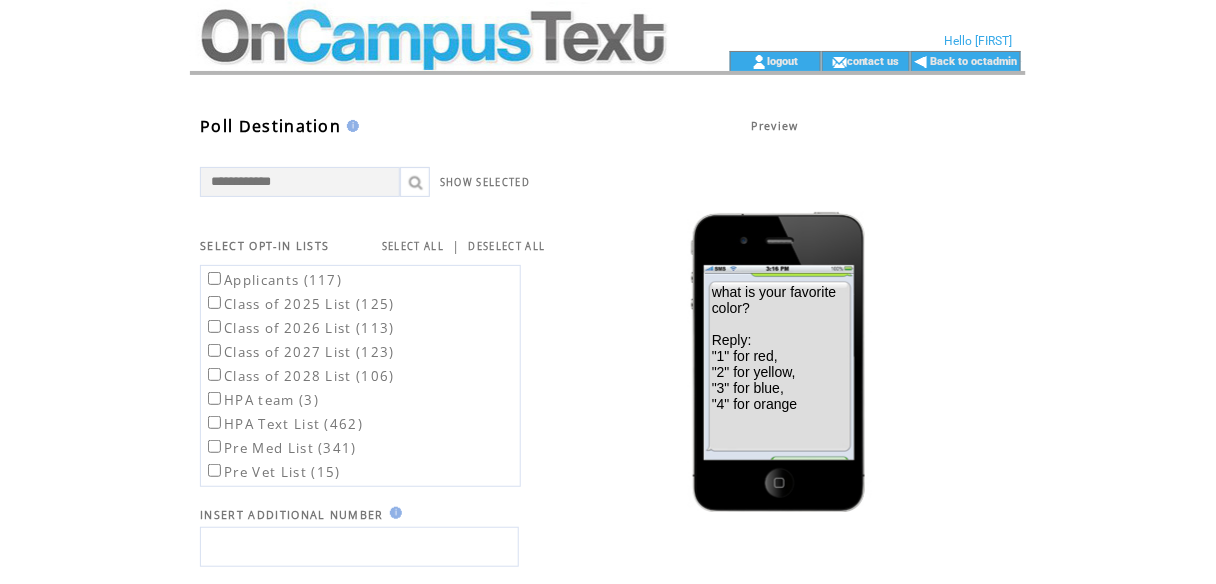 click on "Applicants (117)" at bounding box center [330, 279] 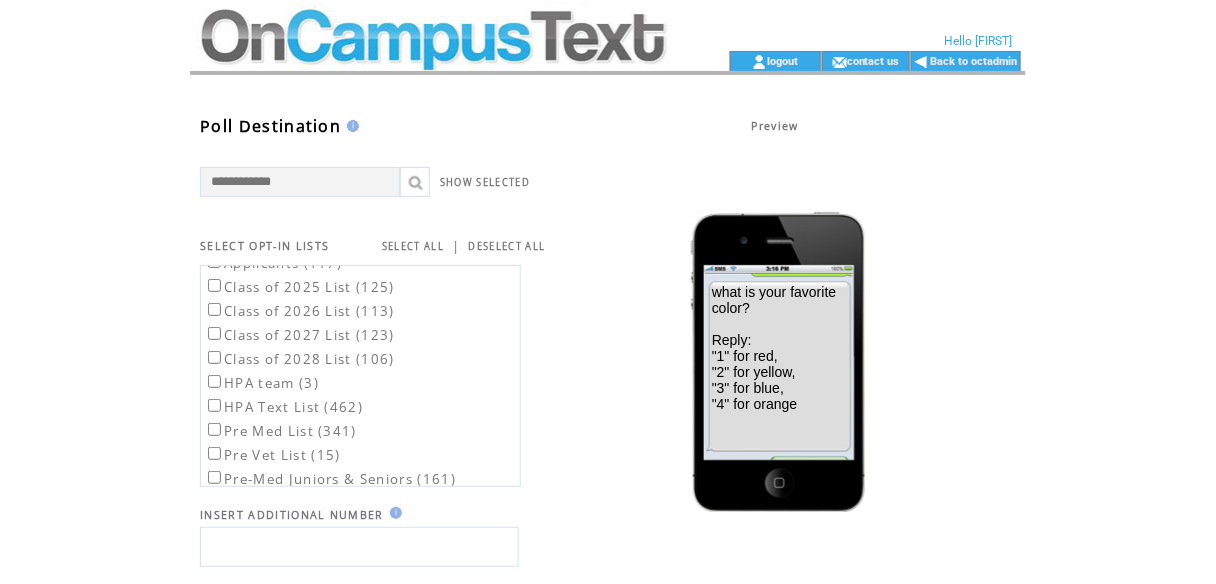 scroll, scrollTop: 19, scrollLeft: 0, axis: vertical 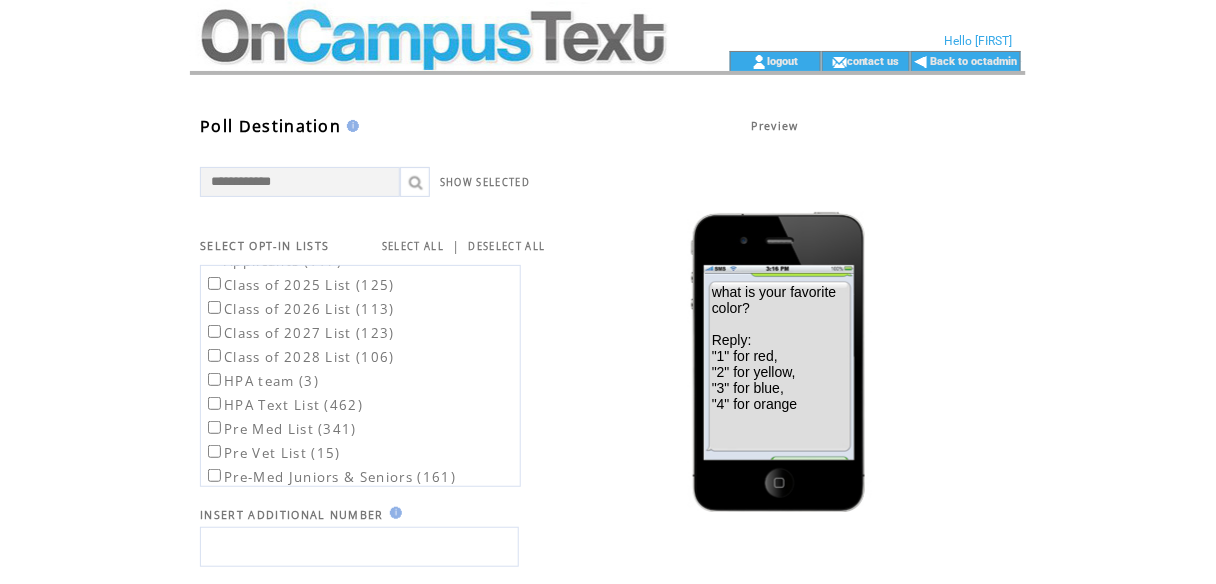 click at bounding box center (432, 25) 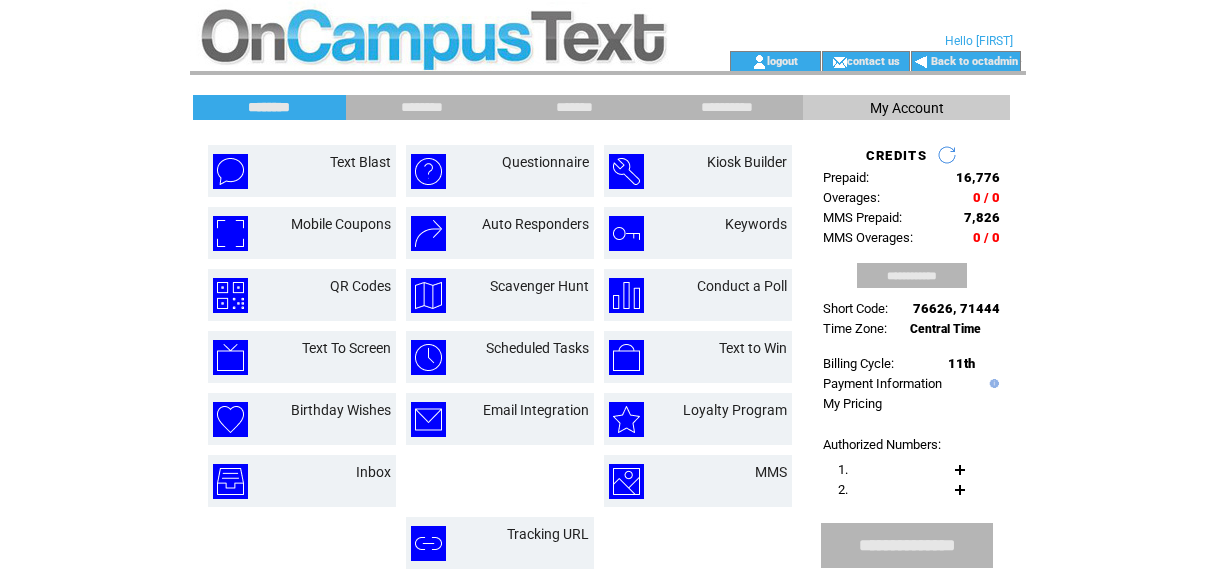 scroll, scrollTop: 0, scrollLeft: 0, axis: both 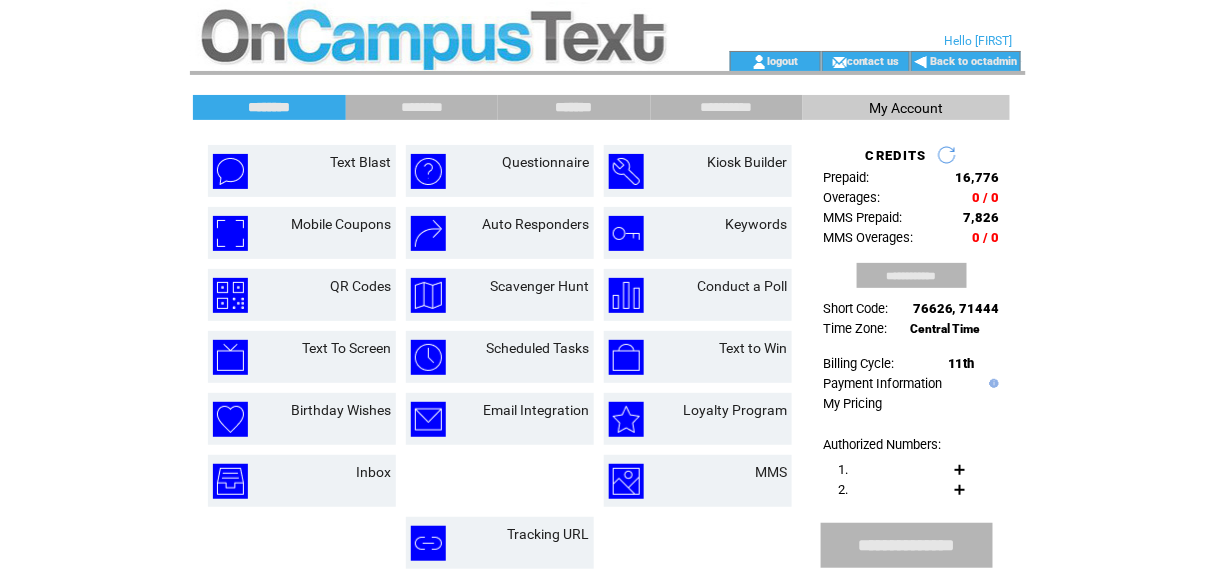 click on "*******" at bounding box center (574, 107) 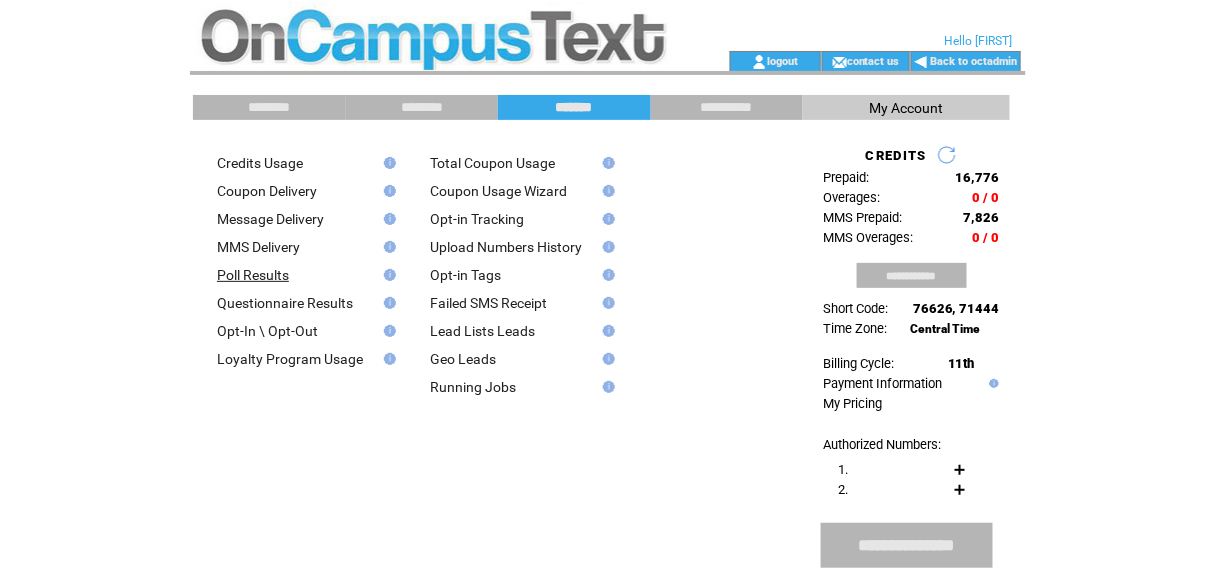 click on "Poll Results" at bounding box center [253, 275] 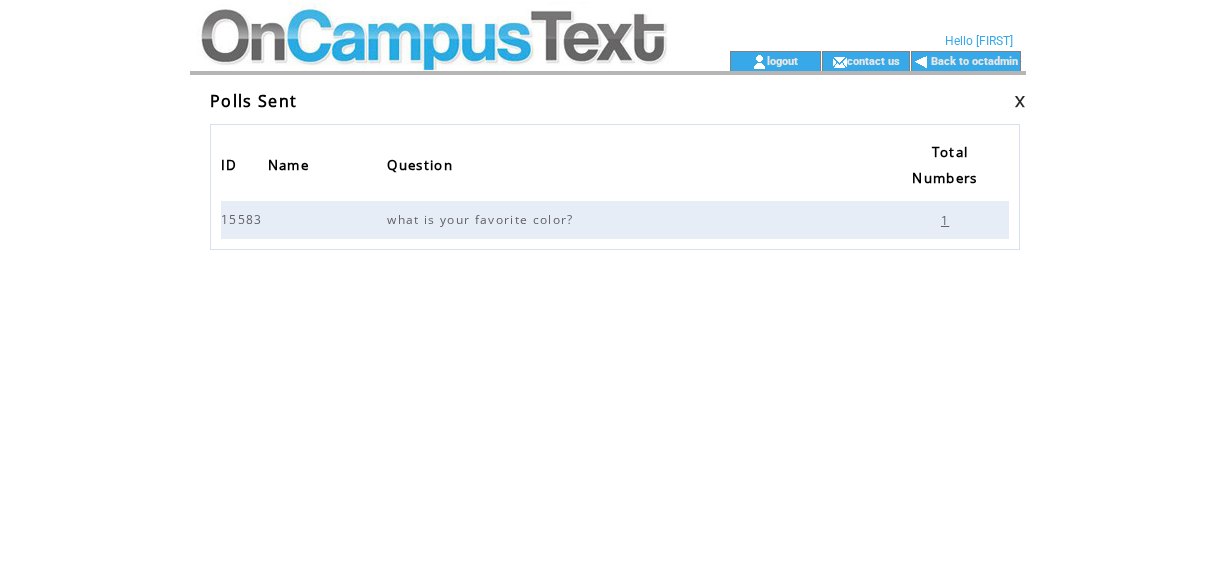 scroll, scrollTop: 0, scrollLeft: 0, axis: both 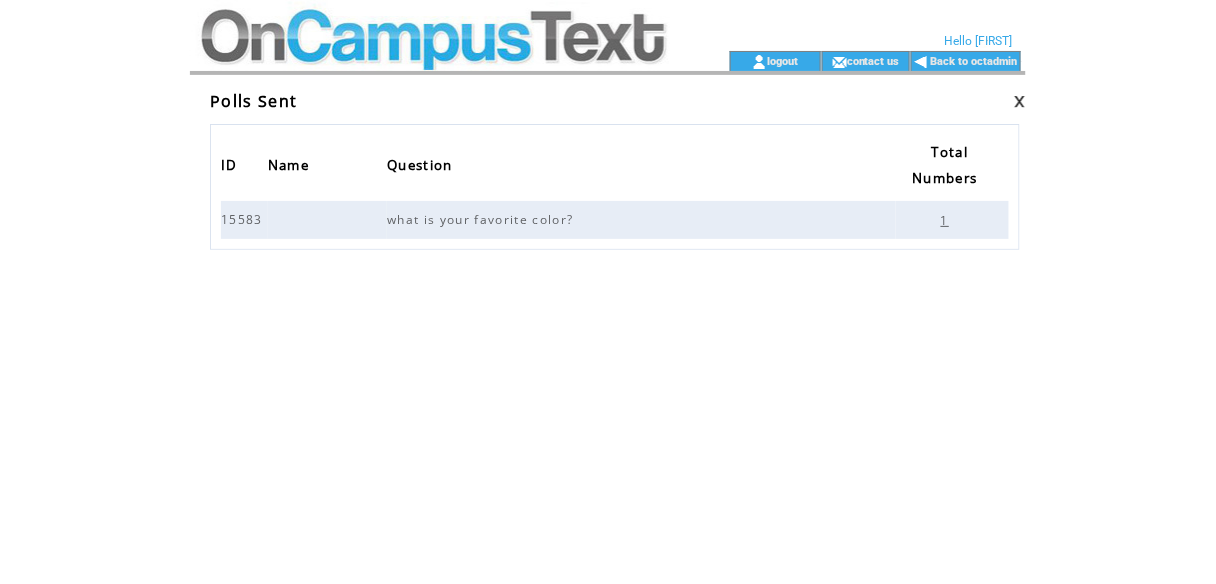 click on "1" at bounding box center [947, 220] 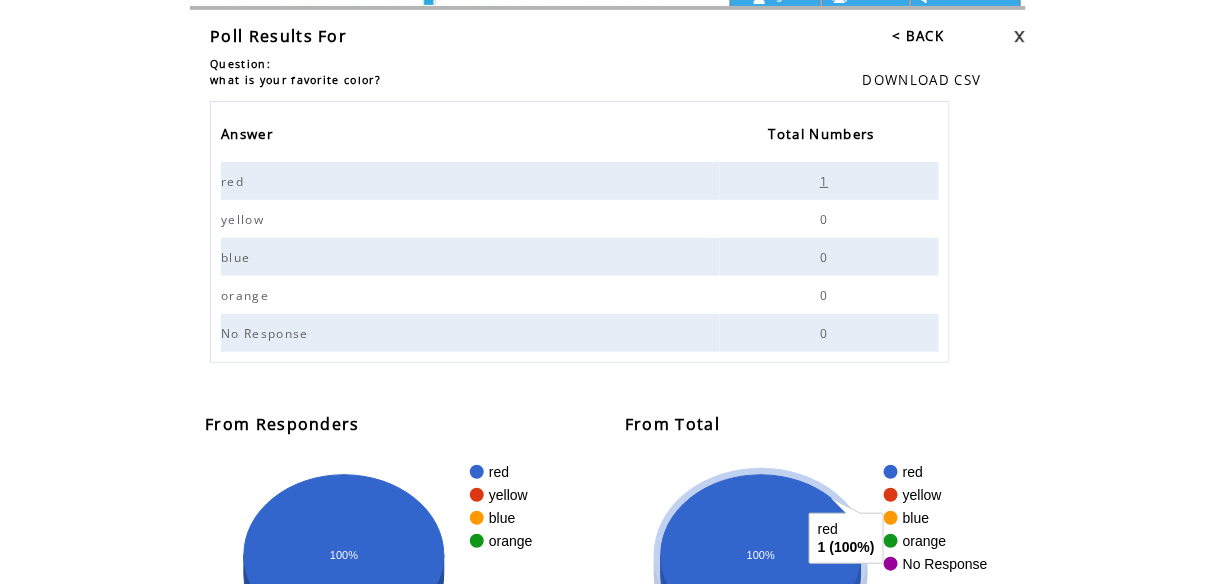scroll, scrollTop: 0, scrollLeft: 0, axis: both 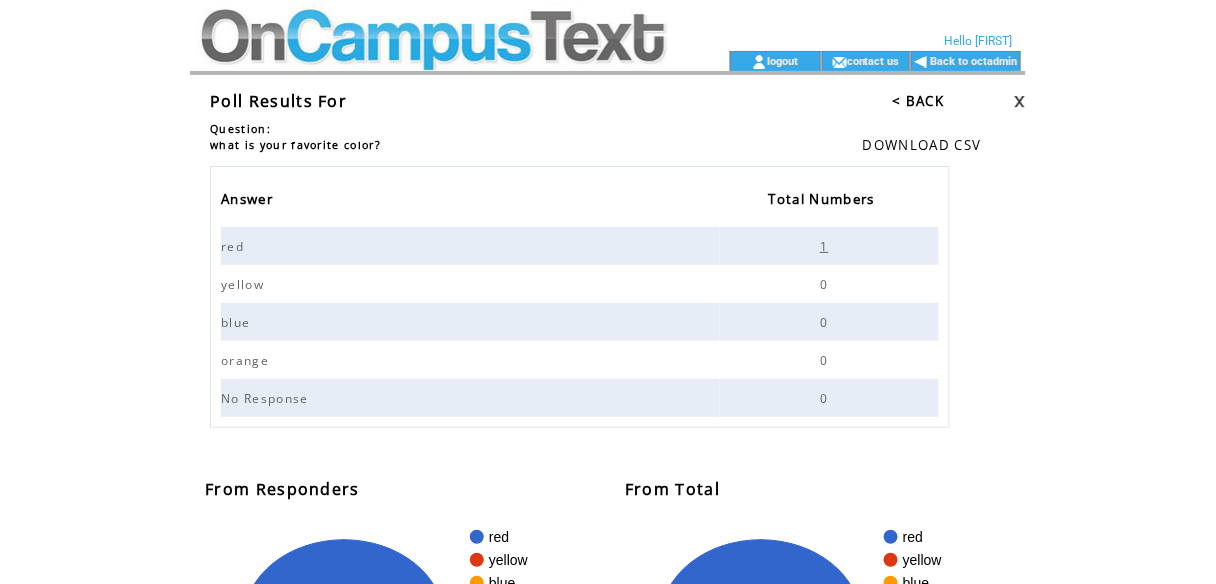 click at bounding box center (432, 61) 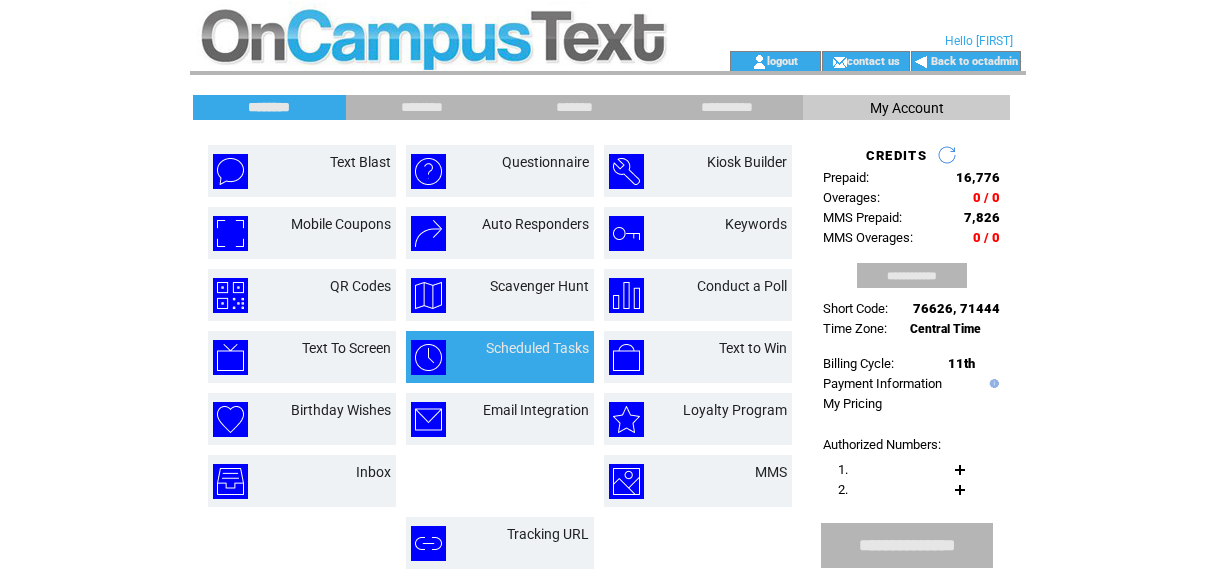 scroll, scrollTop: 0, scrollLeft: 0, axis: both 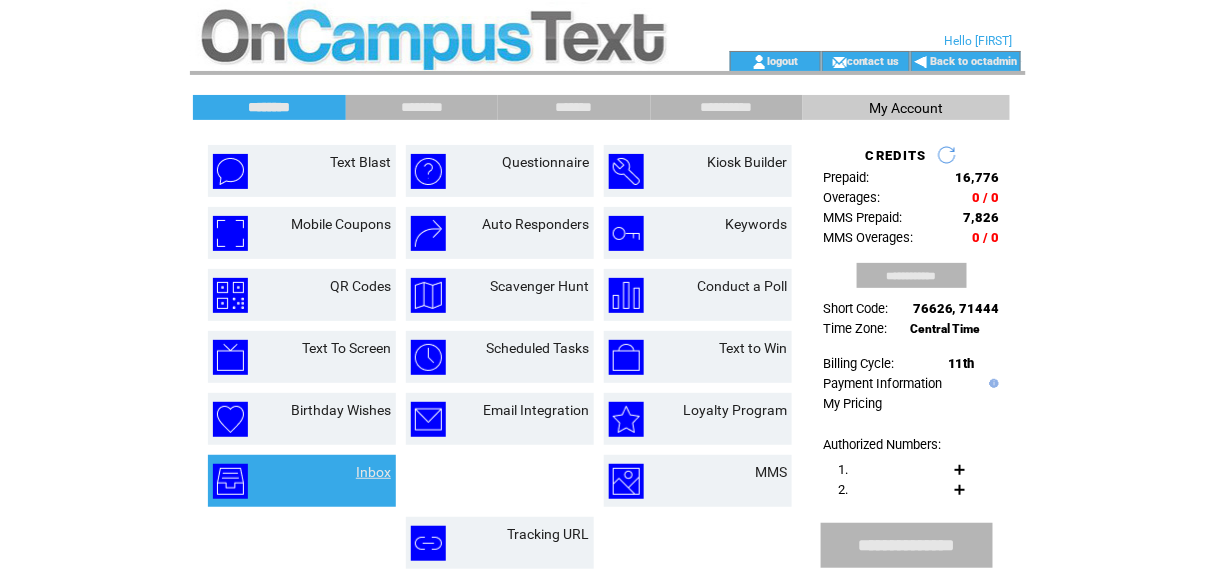 click on "Inbox" at bounding box center (373, 472) 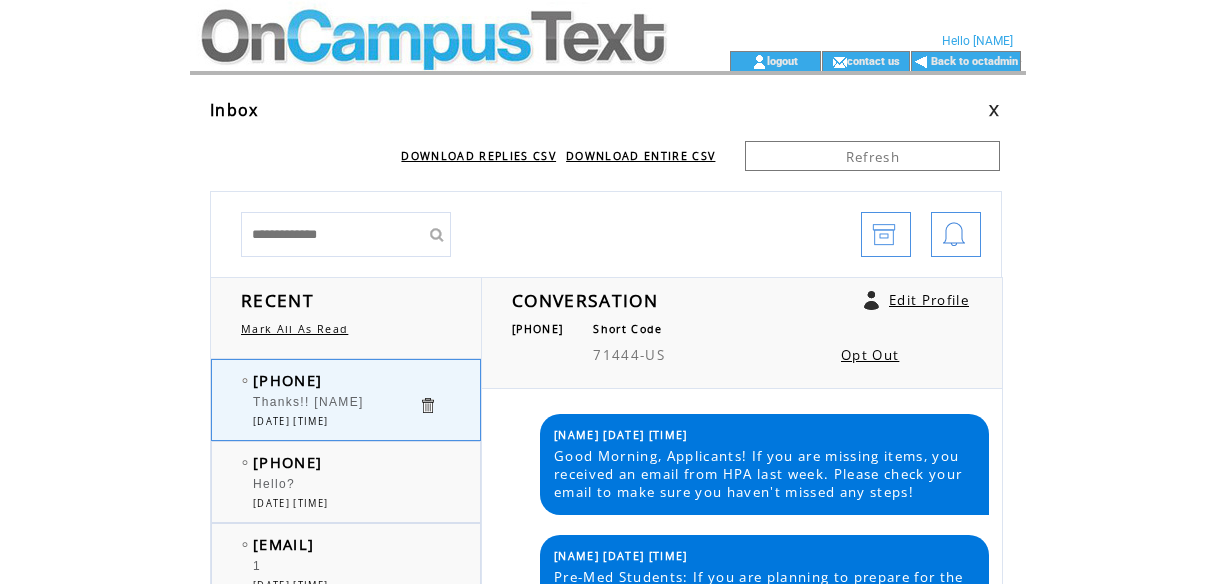 scroll, scrollTop: 0, scrollLeft: 0, axis: both 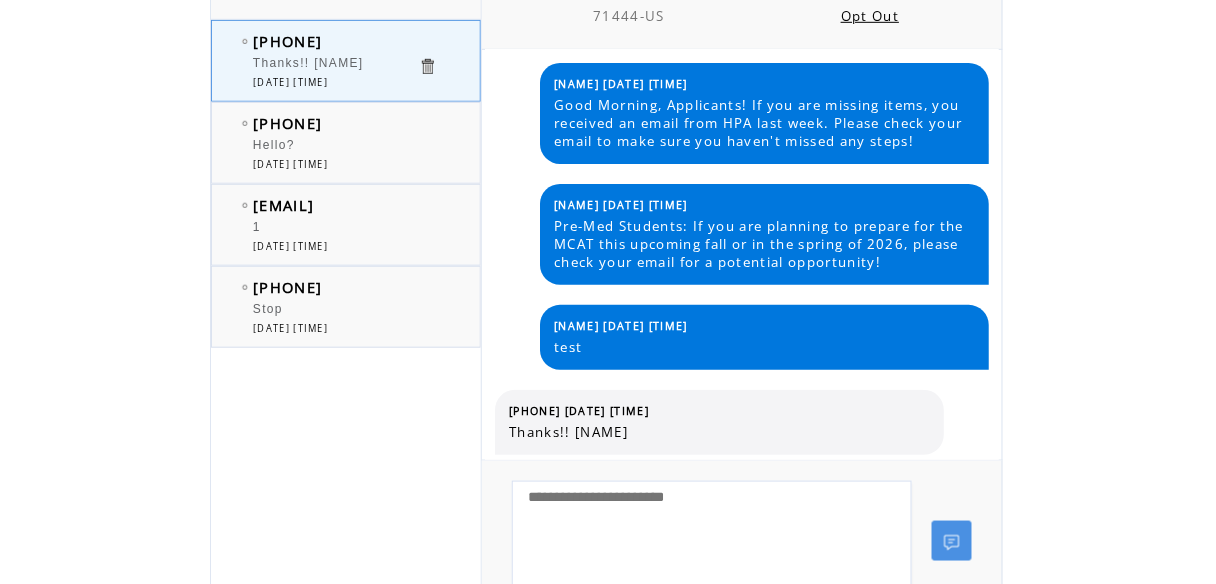 click on "0" at bounding box center [438, 148] 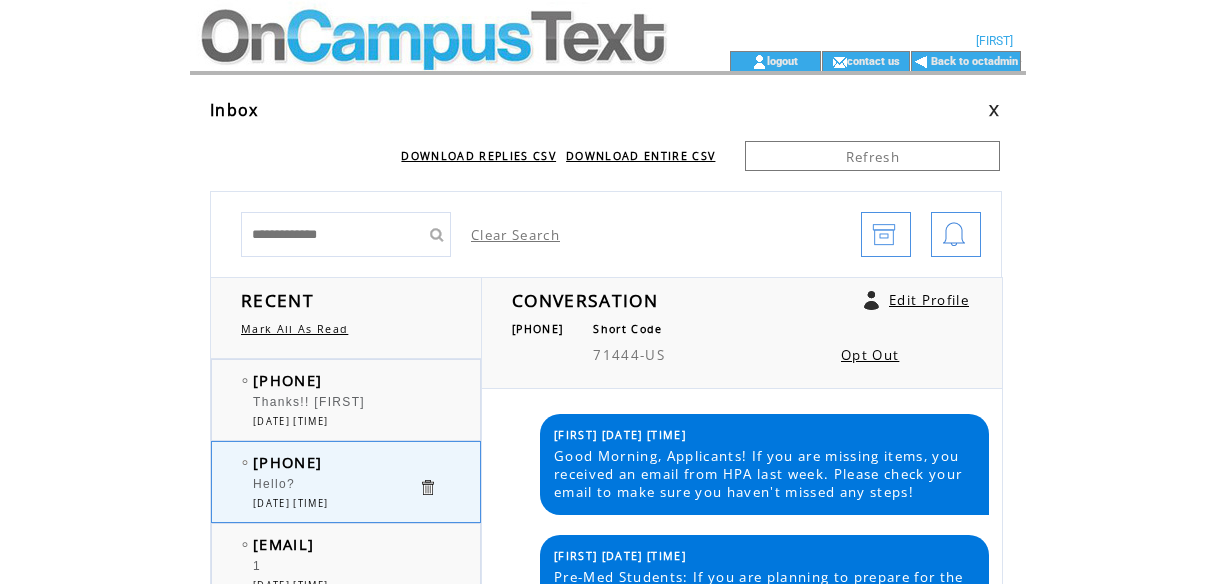 scroll, scrollTop: 0, scrollLeft: 0, axis: both 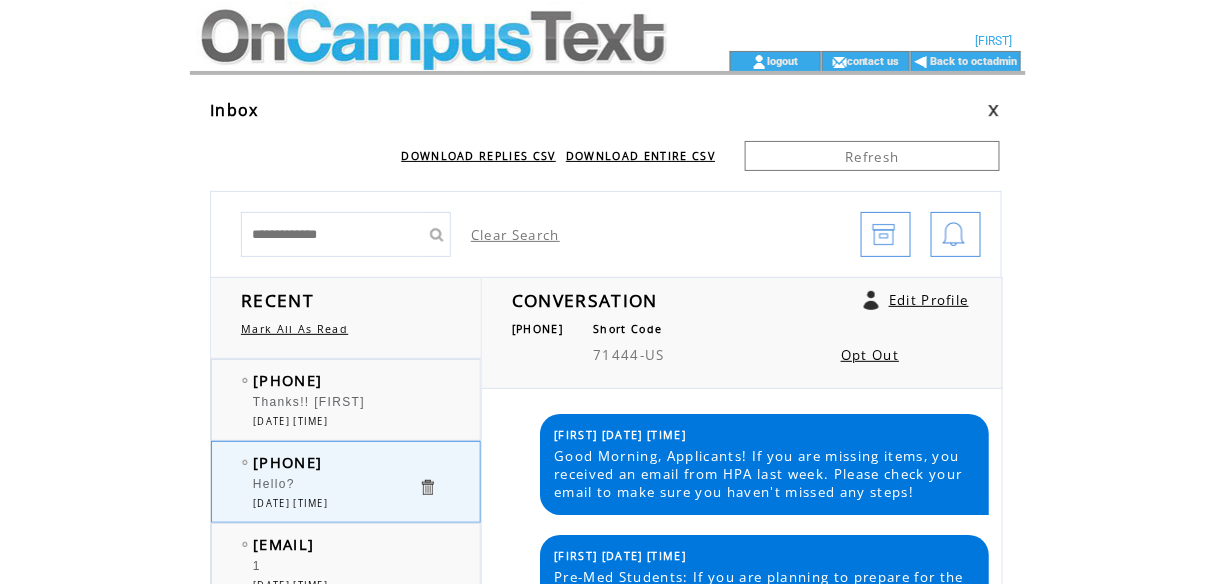click at bounding box center (956, 234) 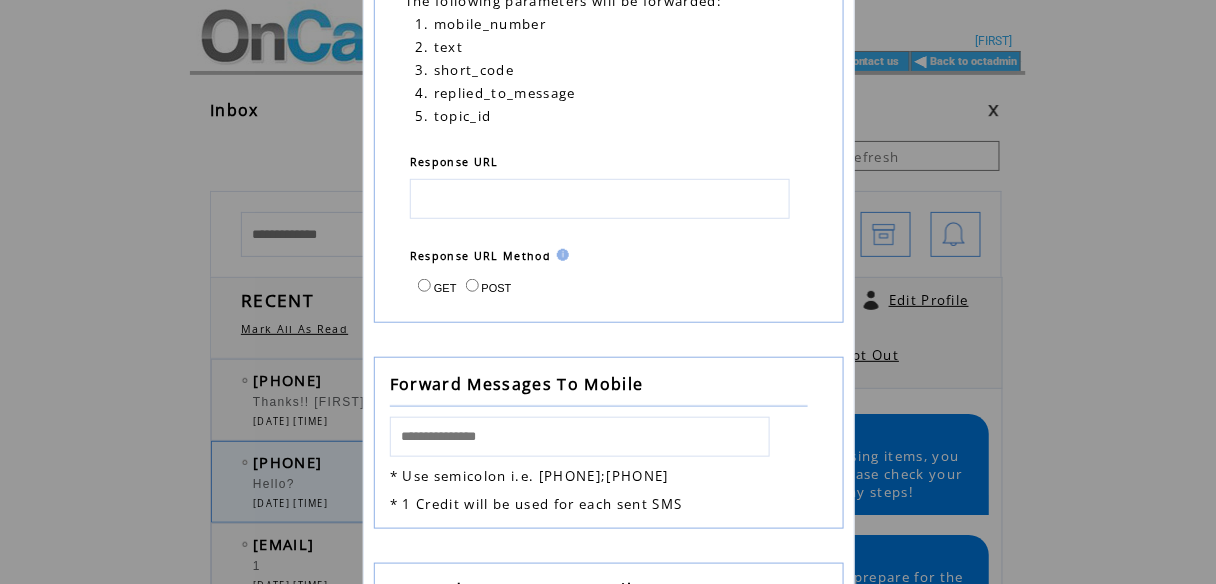 scroll, scrollTop: 477, scrollLeft: 0, axis: vertical 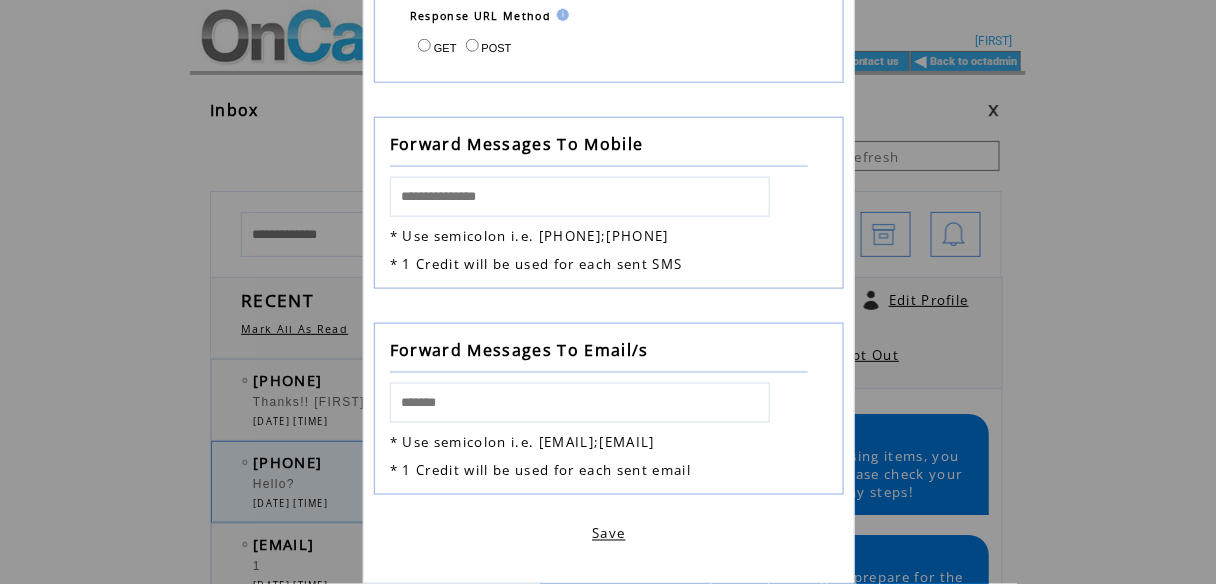 click on "Response URL You can set a response url and all messages will be forwarded to your server The following parameters will be forwarded: 1. mobile_number 2. text 3. short_code 4. replied_to_message 5. topic_id Response URL Response URL Method  GET  POST Forward Messages To Mobile * Use semicolon i.e. 15555555555;14444444444 * 1 Credit will be used for each sent SMS Forward Messages To Email/s * Use semicolon i.e. example@yahoo.com;smith@gmail.com * 1 Credit will be used for each sent email Save" at bounding box center [608, 292] 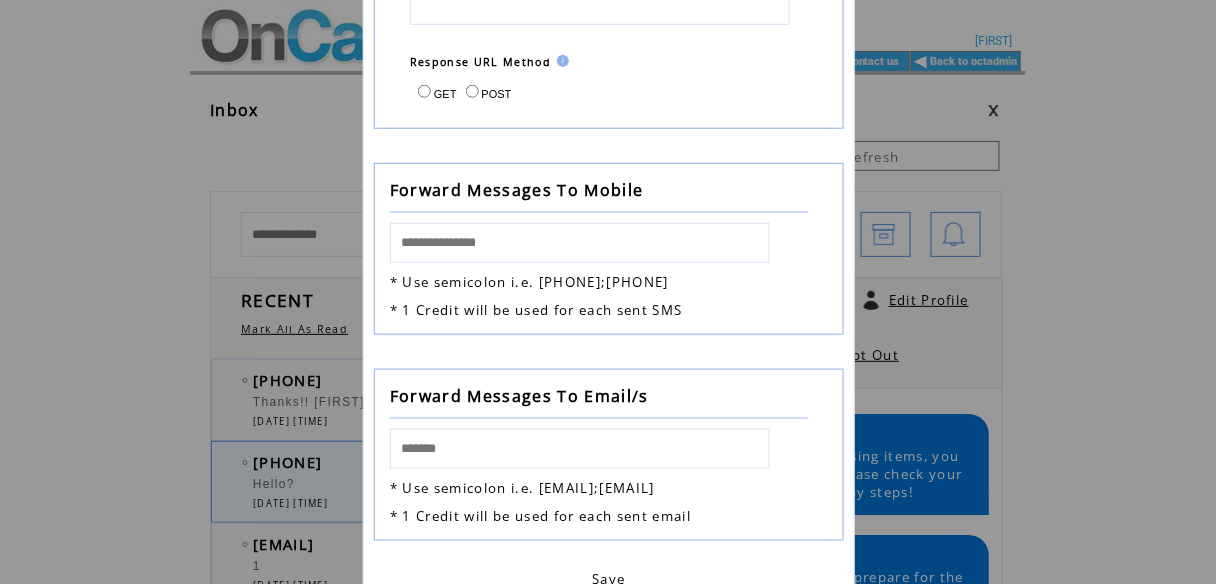 scroll, scrollTop: 0, scrollLeft: 0, axis: both 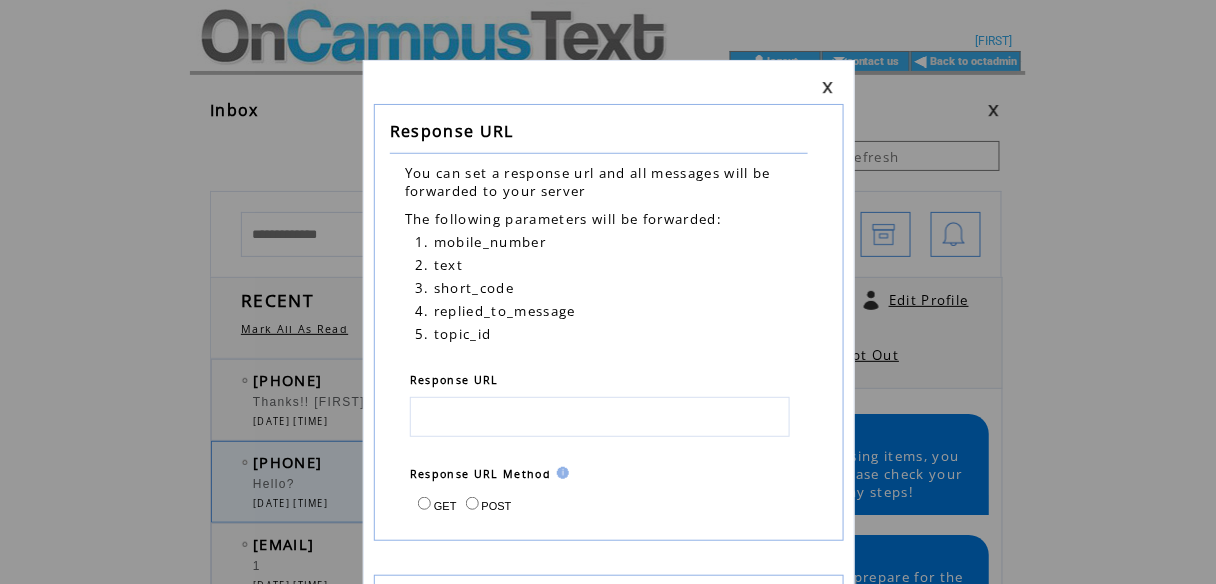 click at bounding box center (828, 87) 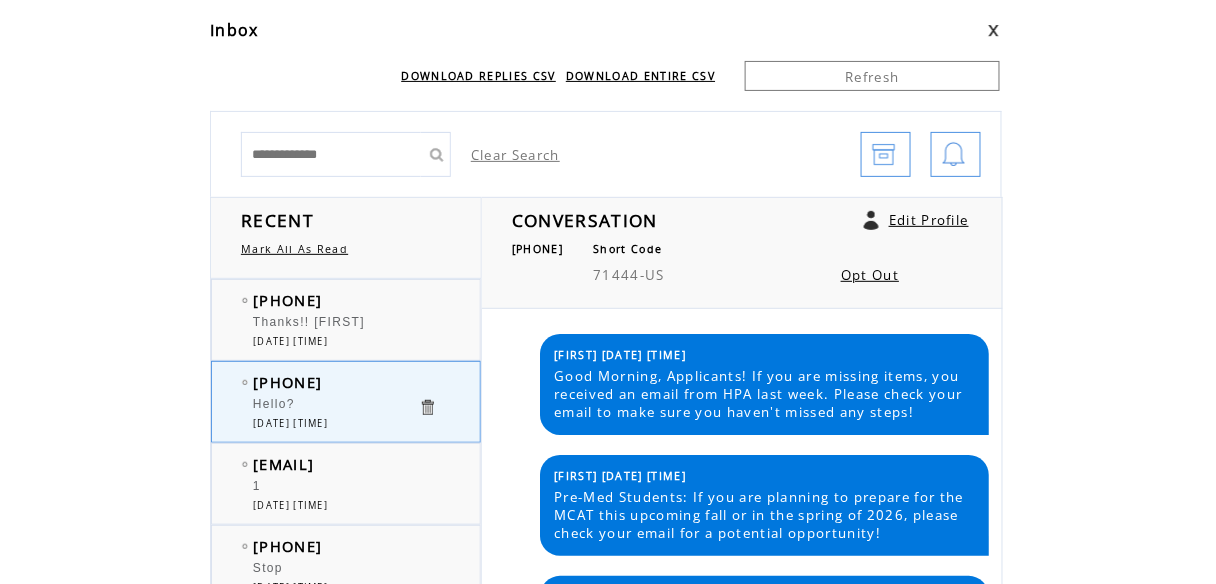 scroll, scrollTop: 0, scrollLeft: 0, axis: both 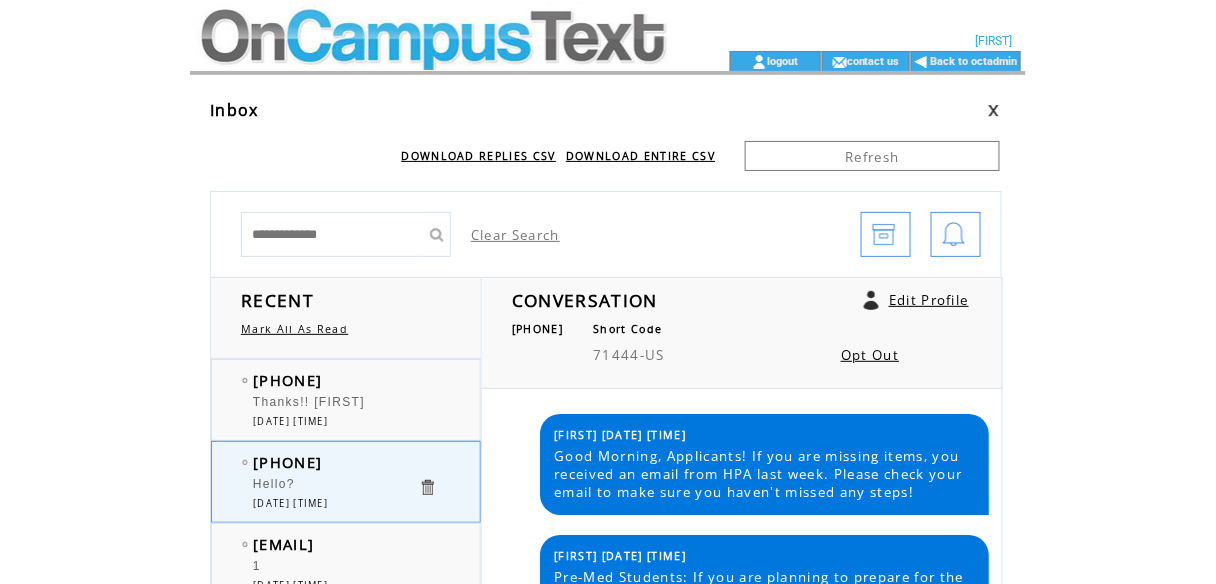 click at bounding box center (432, 25) 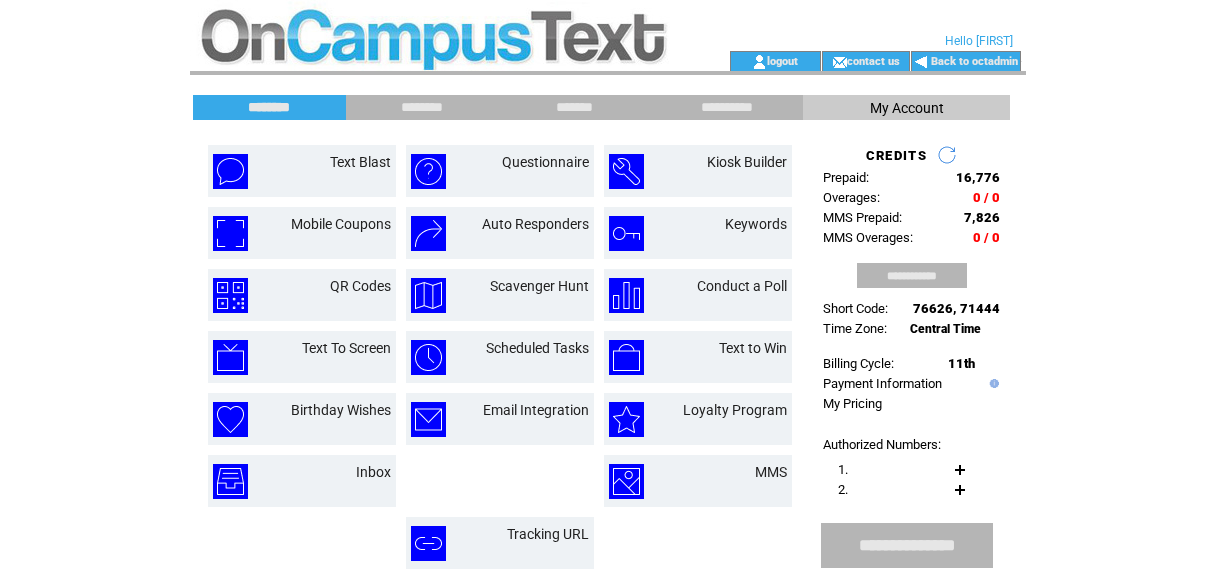 scroll, scrollTop: 0, scrollLeft: 0, axis: both 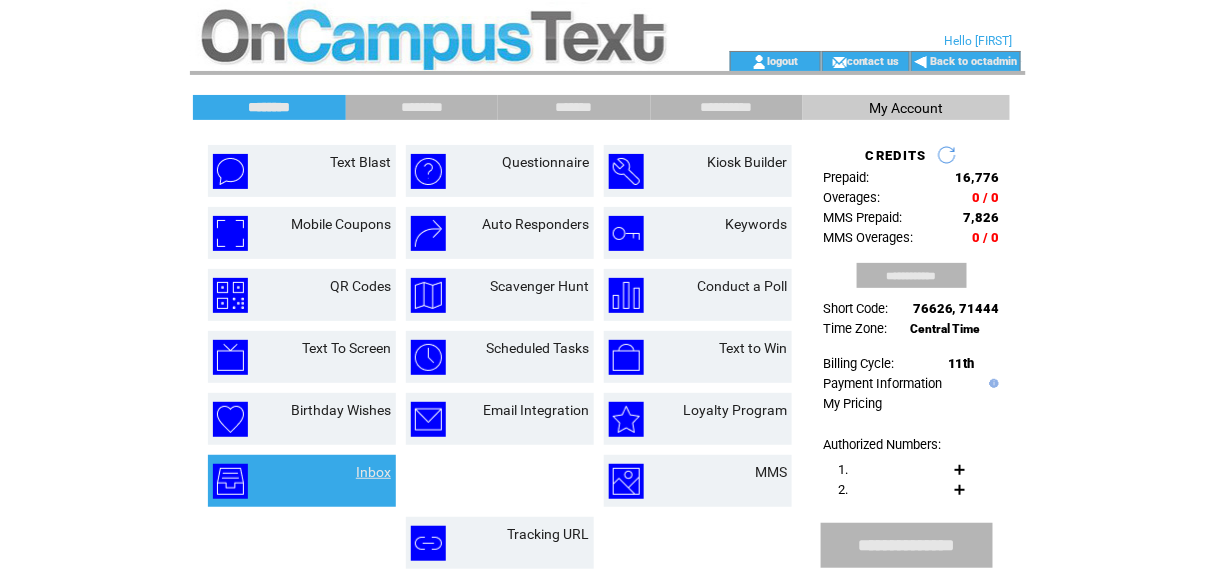 click on "Inbox" at bounding box center [373, 472] 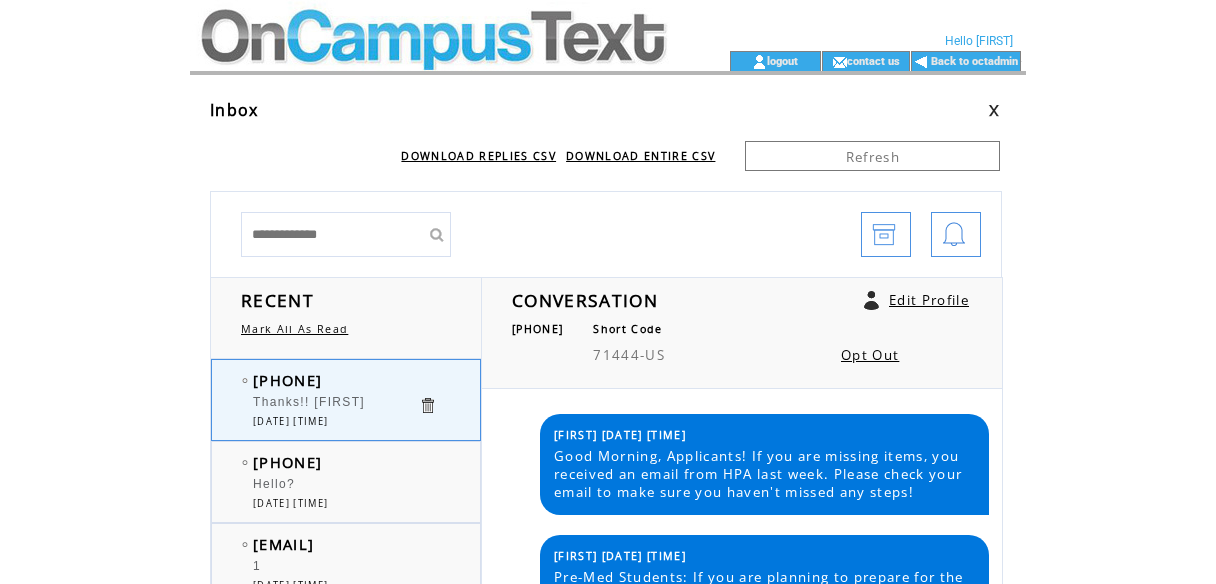 scroll, scrollTop: 0, scrollLeft: 0, axis: both 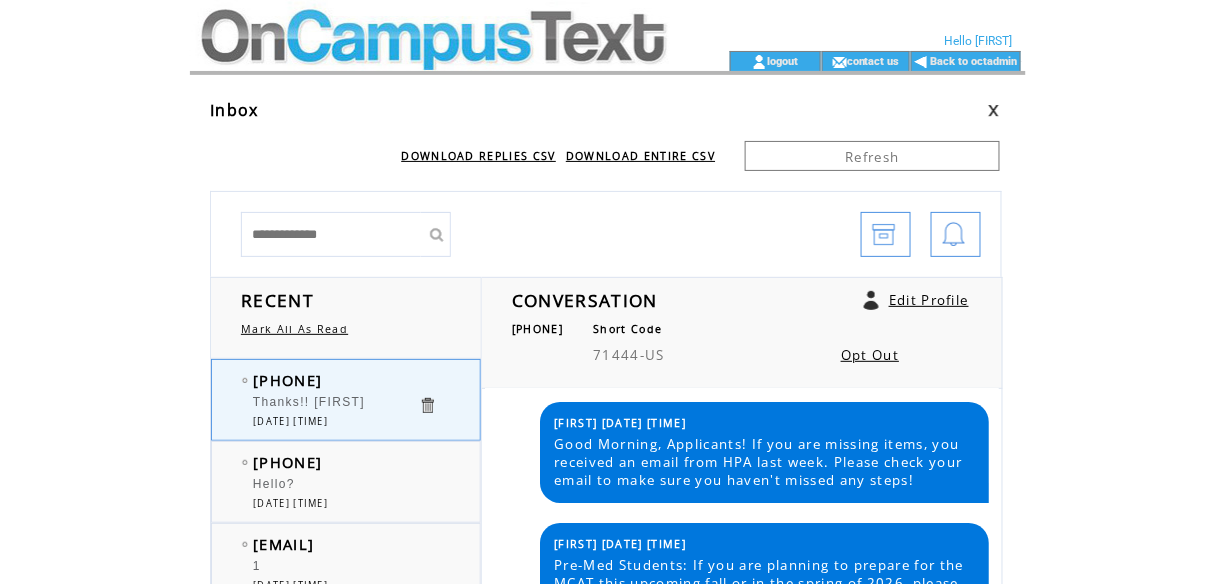 click at bounding box center (432, 25) 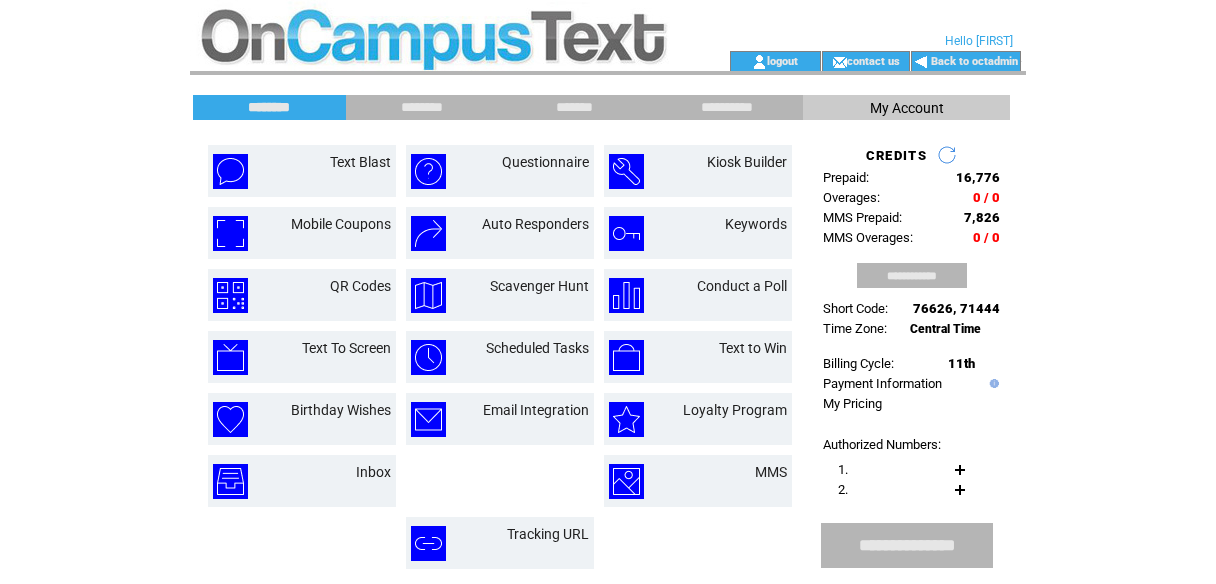 scroll, scrollTop: 0, scrollLeft: 0, axis: both 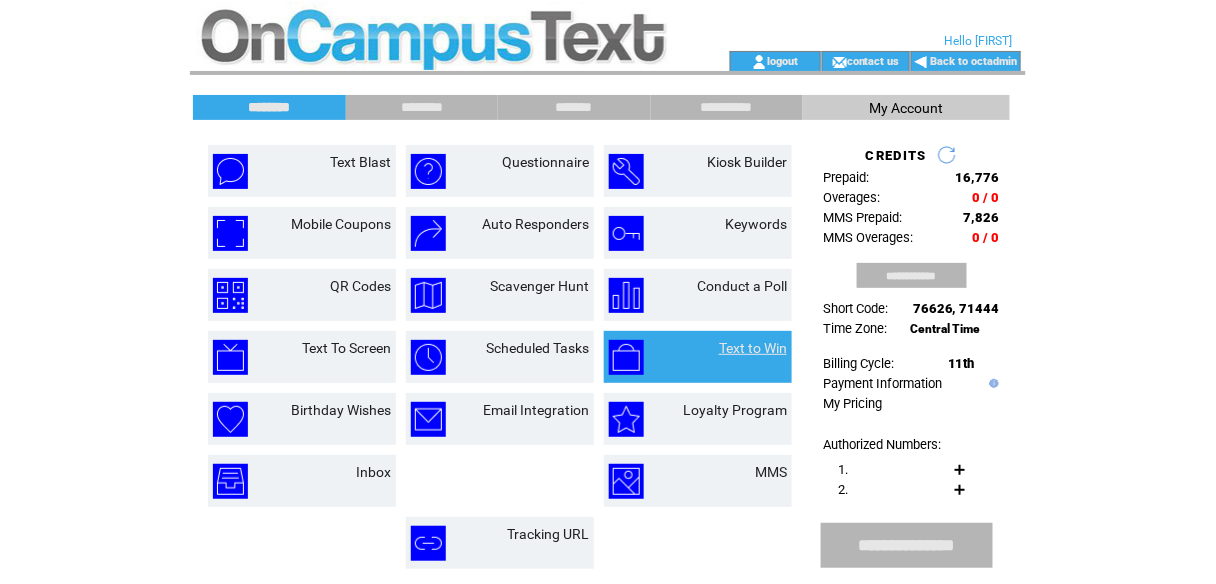 click on "Text to Win" at bounding box center (753, 348) 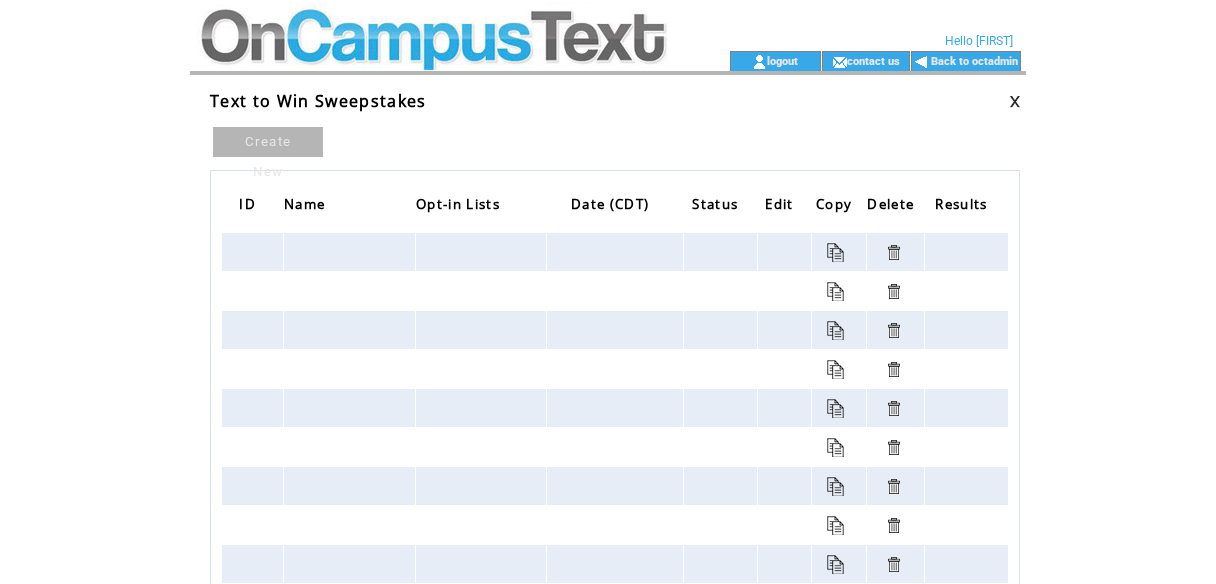scroll, scrollTop: 0, scrollLeft: 0, axis: both 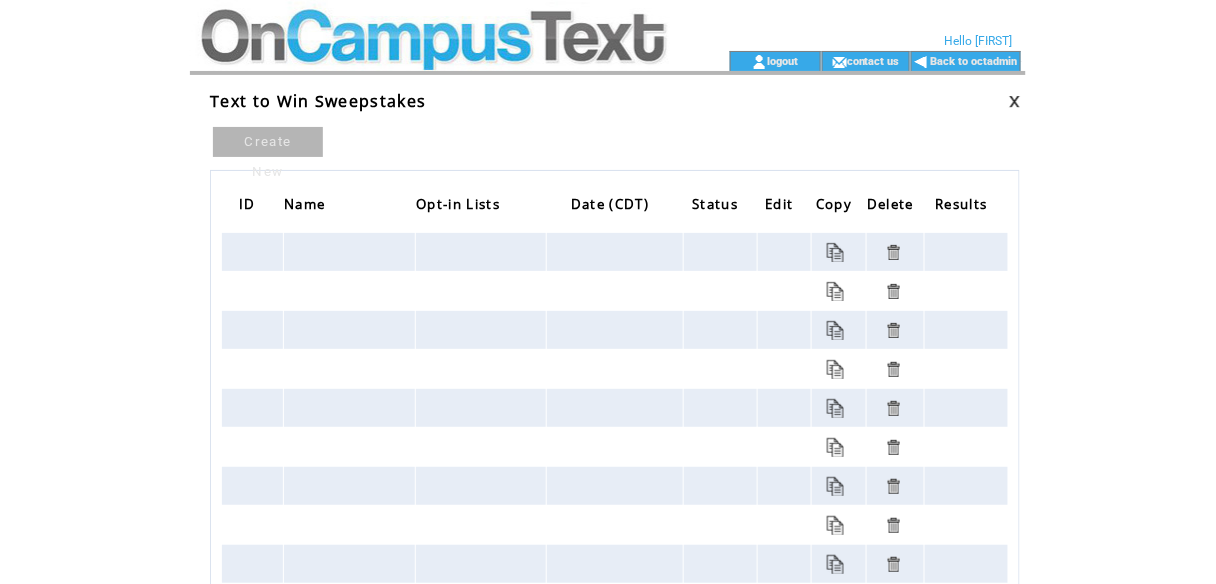 click at bounding box center [432, 25] 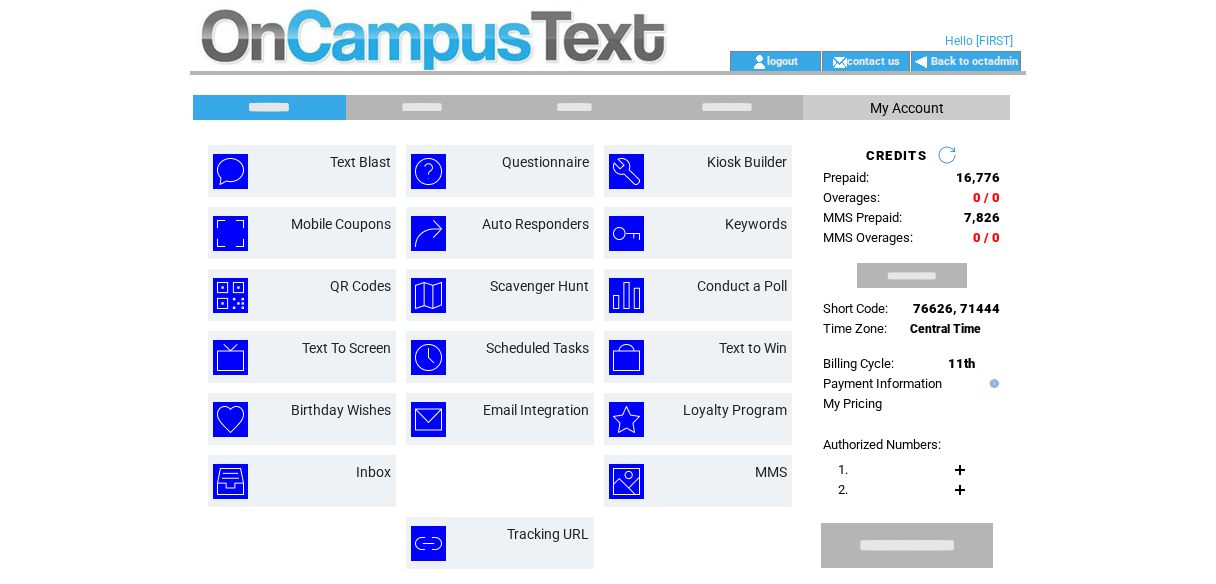 scroll, scrollTop: 0, scrollLeft: 0, axis: both 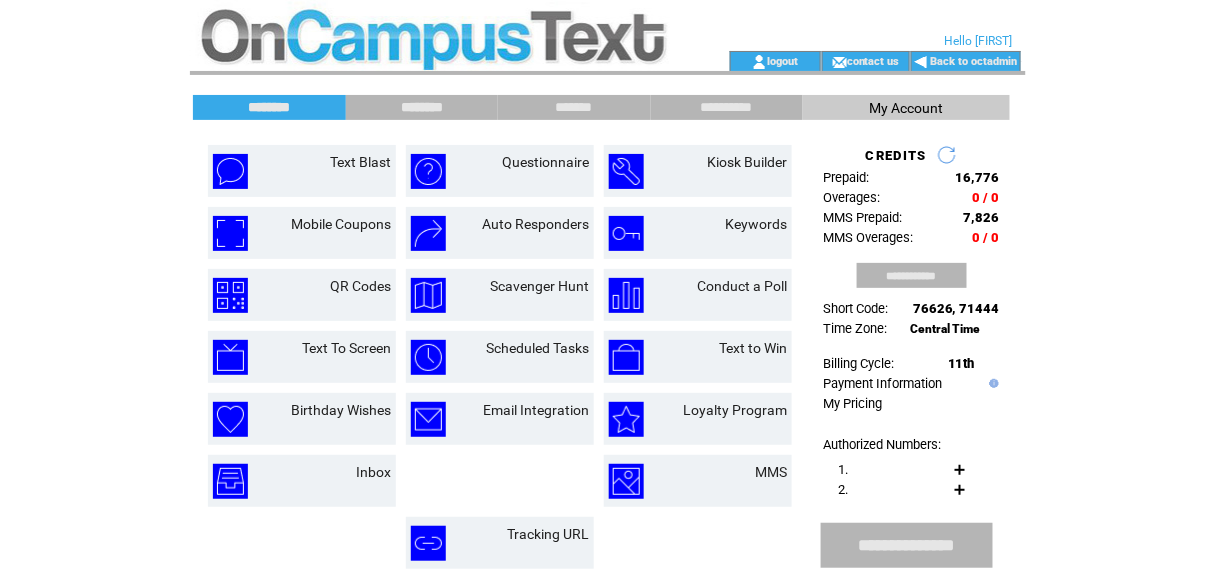 click on "********" at bounding box center [422, 107] 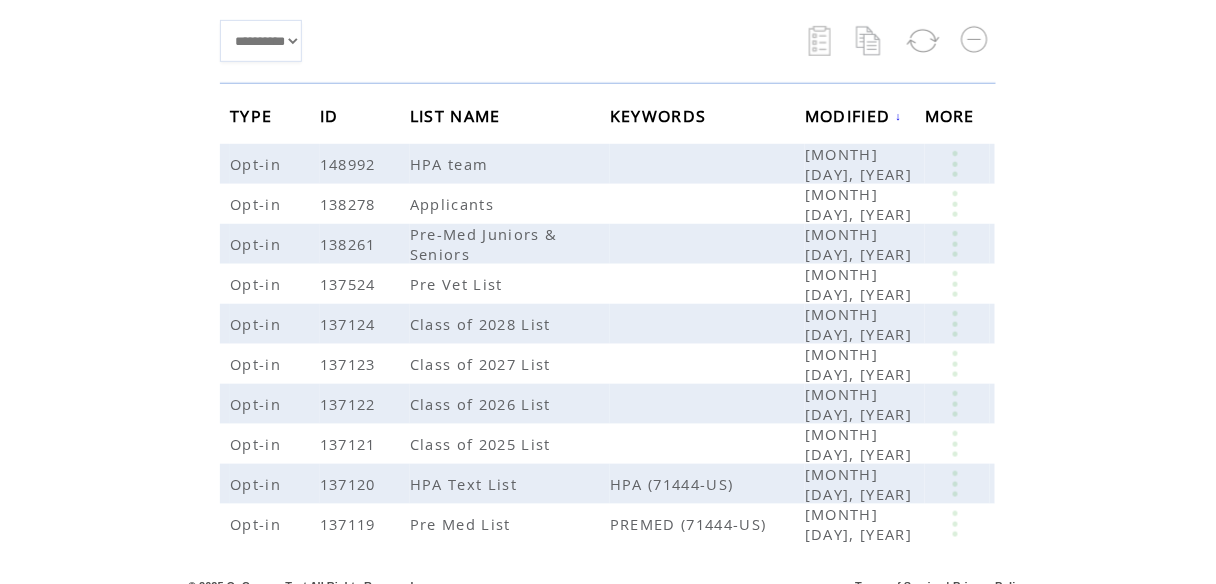 scroll, scrollTop: 0, scrollLeft: 0, axis: both 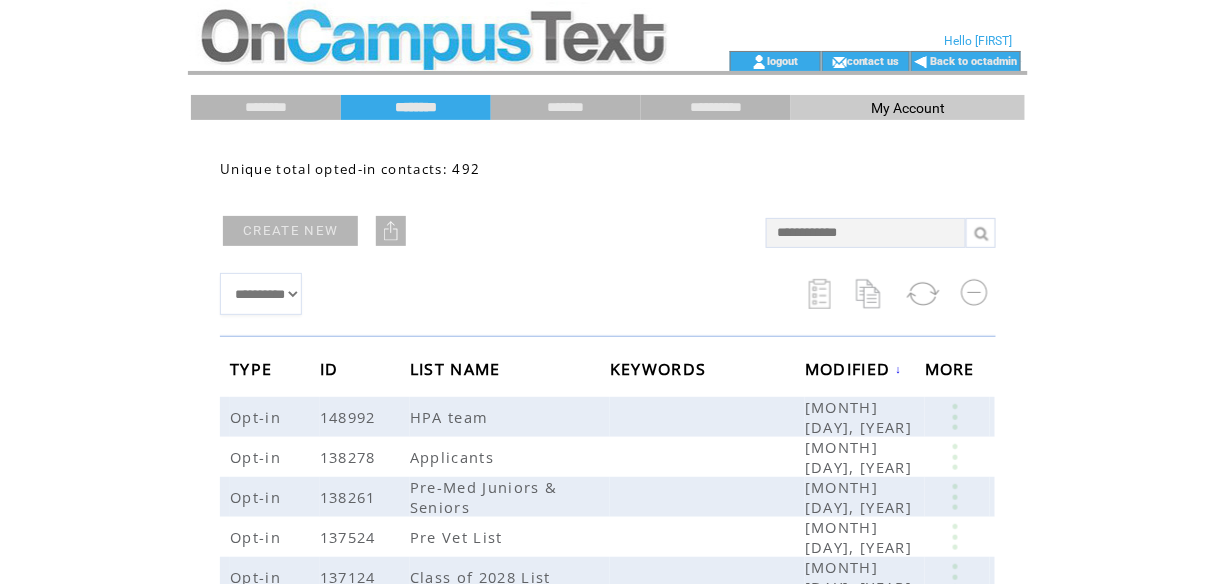 click at bounding box center [432, 25] 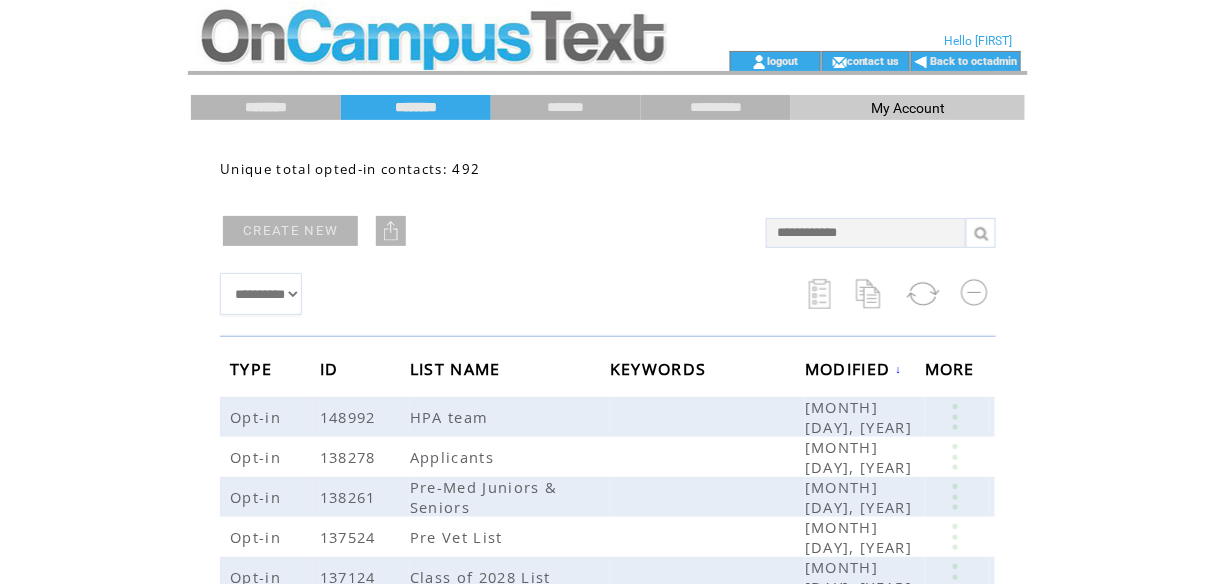 click on "********" at bounding box center [266, 107] 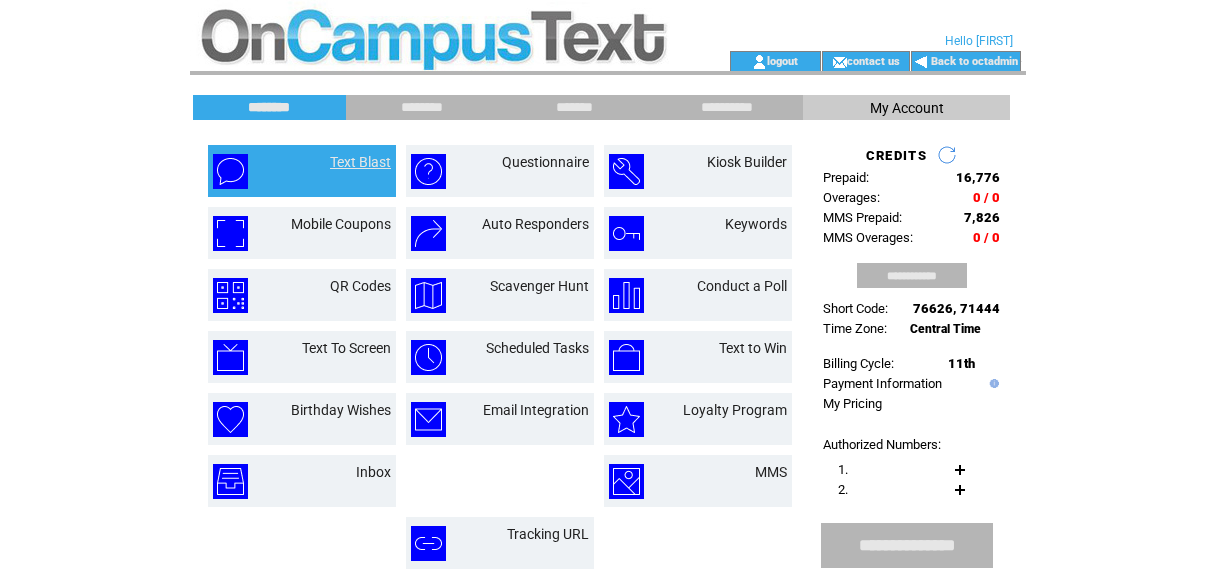 scroll, scrollTop: 0, scrollLeft: 0, axis: both 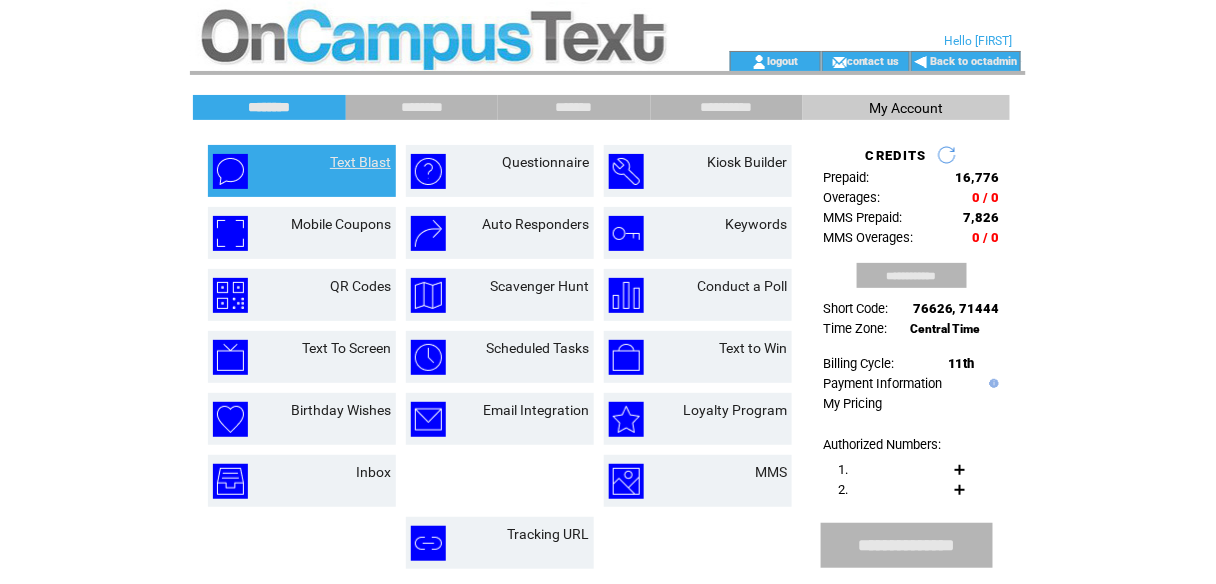 click on "Text Blast" at bounding box center (360, 162) 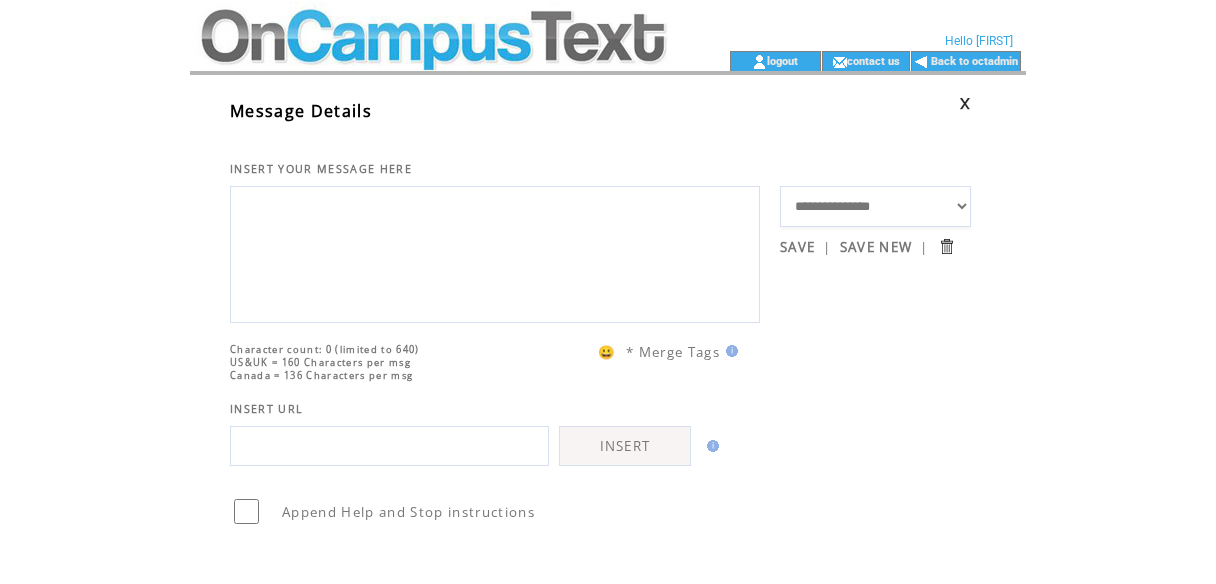 scroll, scrollTop: 0, scrollLeft: 0, axis: both 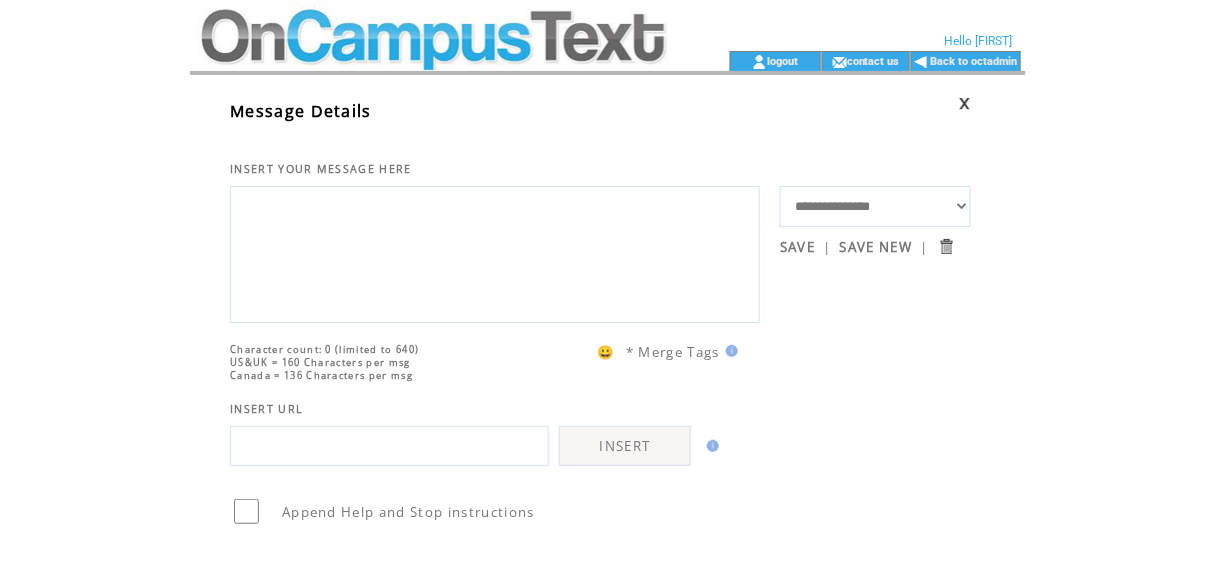 click at bounding box center [495, 252] 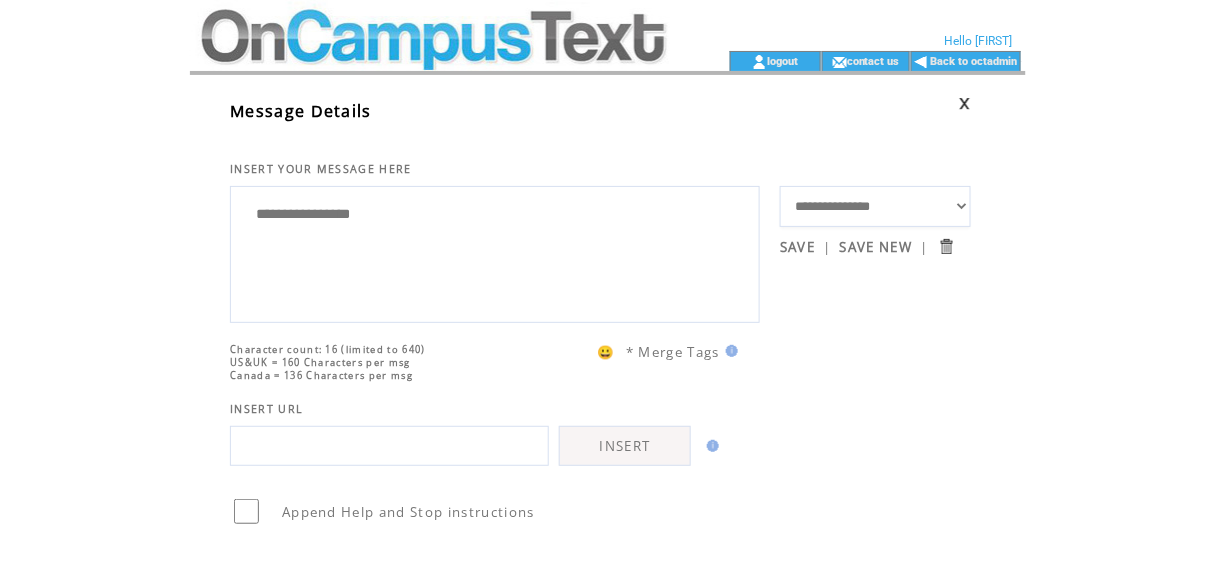 type on "**********" 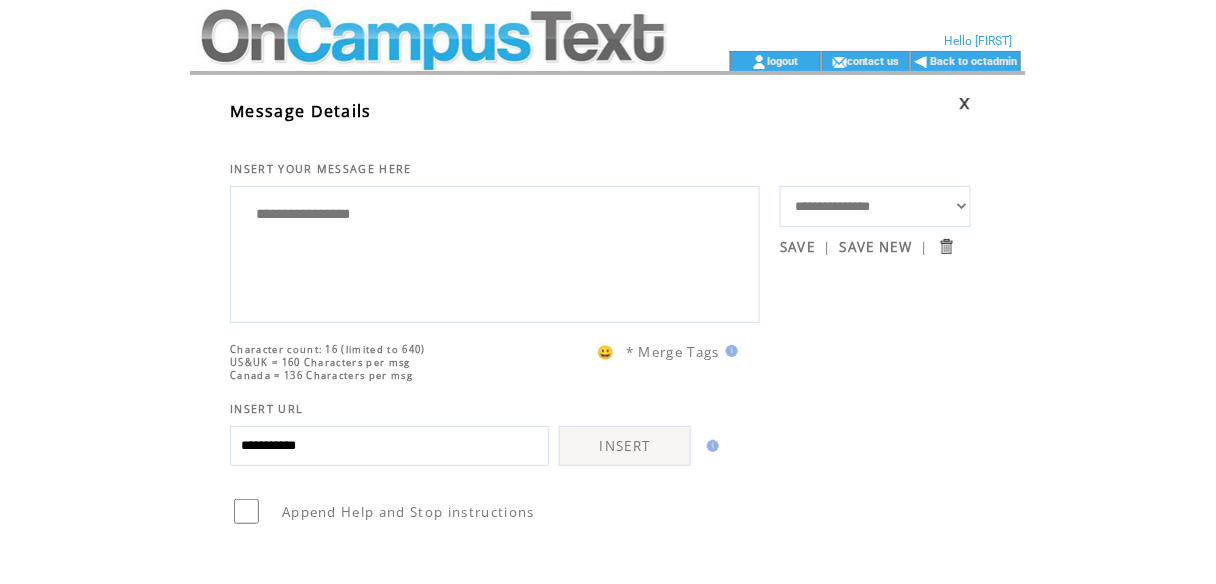 click on "INSERT" at bounding box center (625, 446) 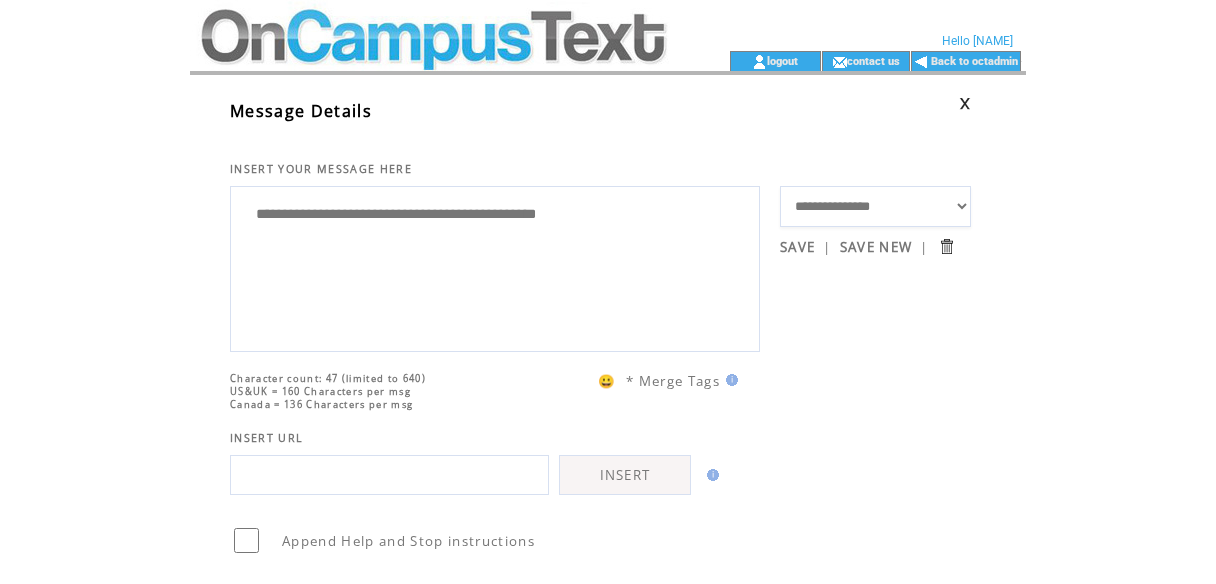 scroll, scrollTop: 0, scrollLeft: 0, axis: both 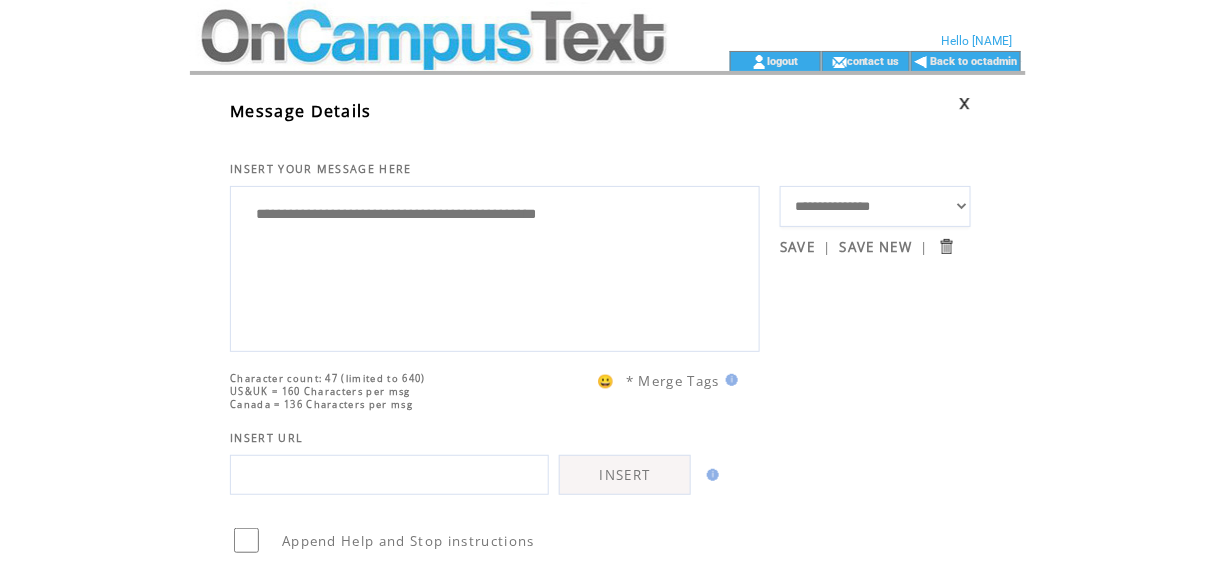 click on "**********" at bounding box center [495, 266] 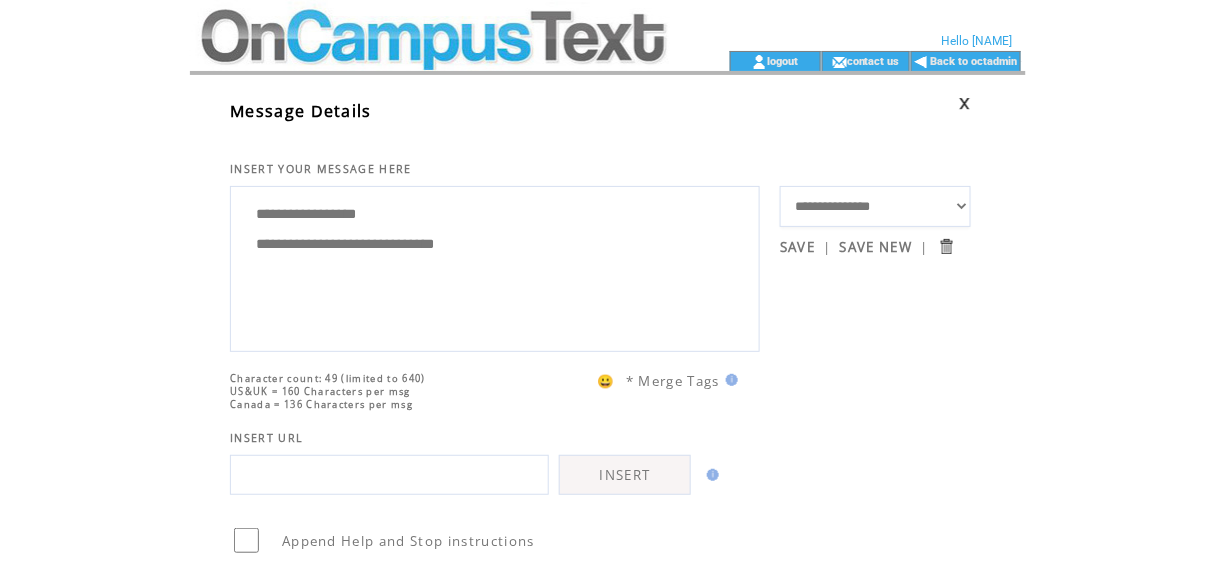 type on "**********" 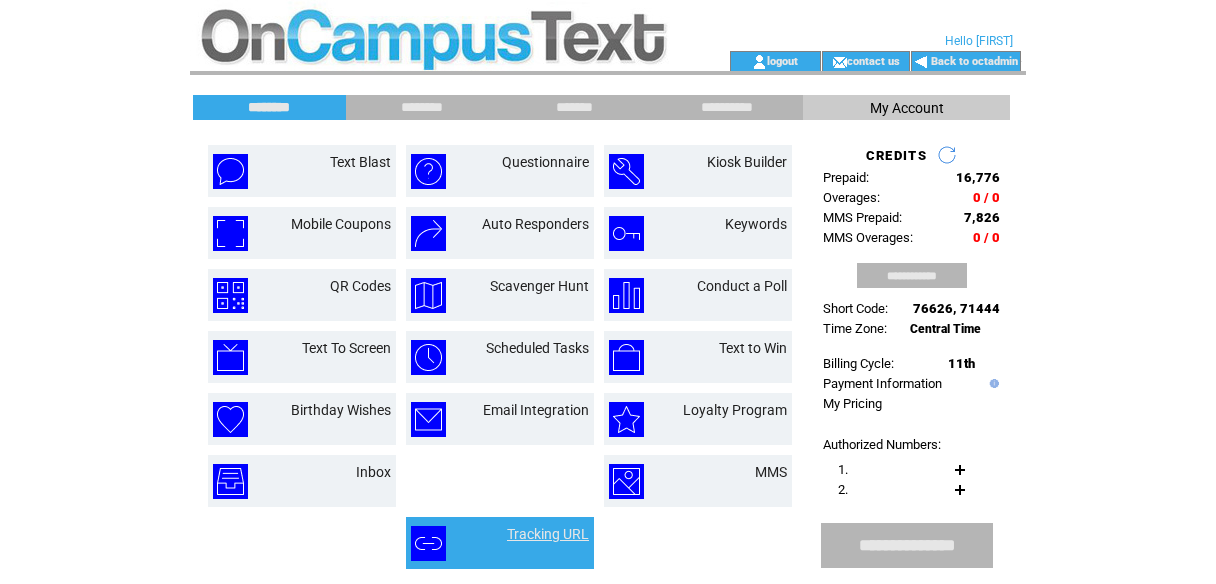 scroll, scrollTop: 0, scrollLeft: 0, axis: both 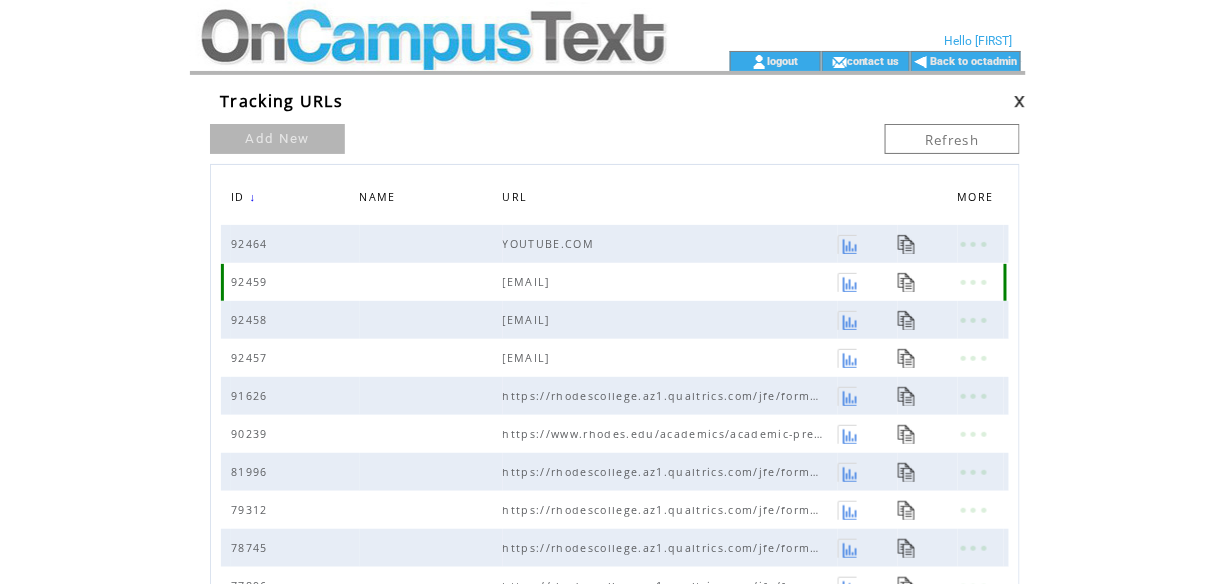click at bounding box center [847, 282] 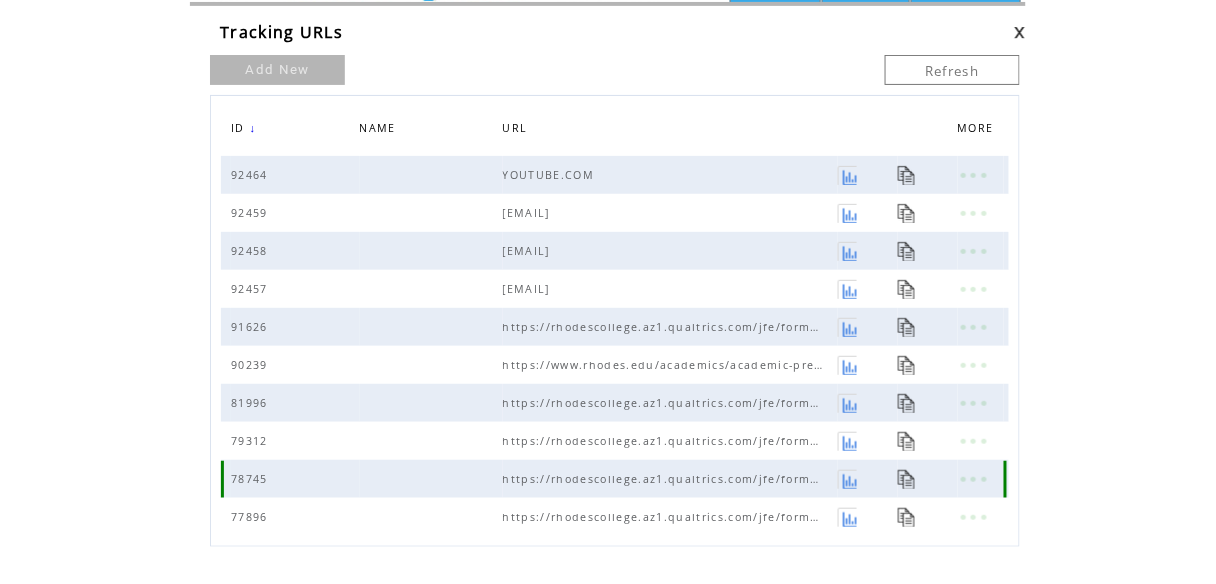 scroll, scrollTop: 0, scrollLeft: 0, axis: both 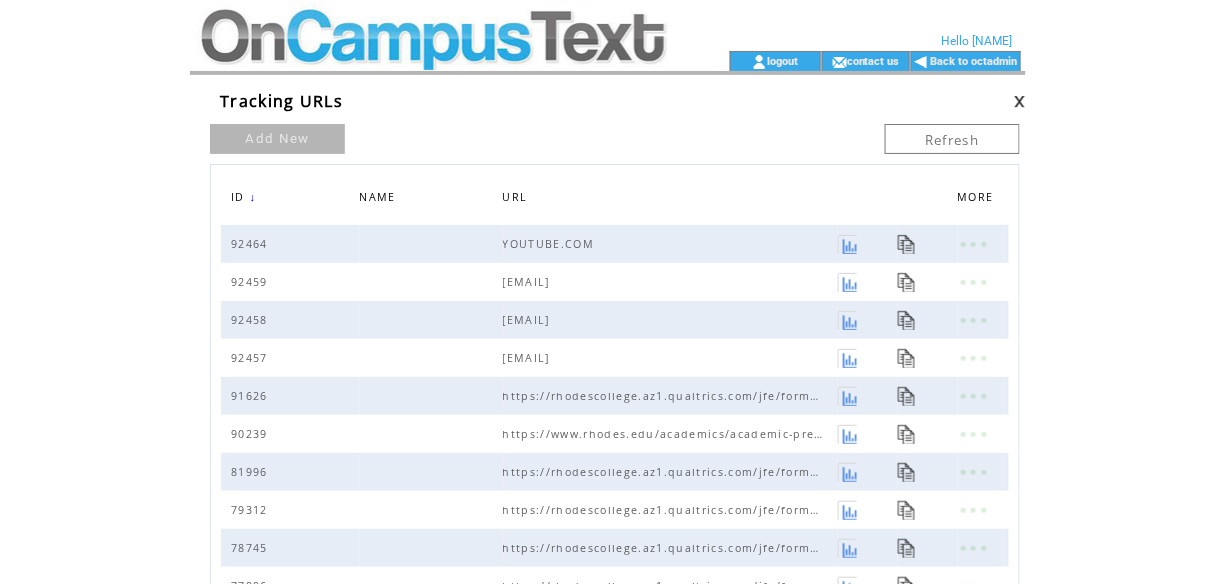 click at bounding box center (432, 25) 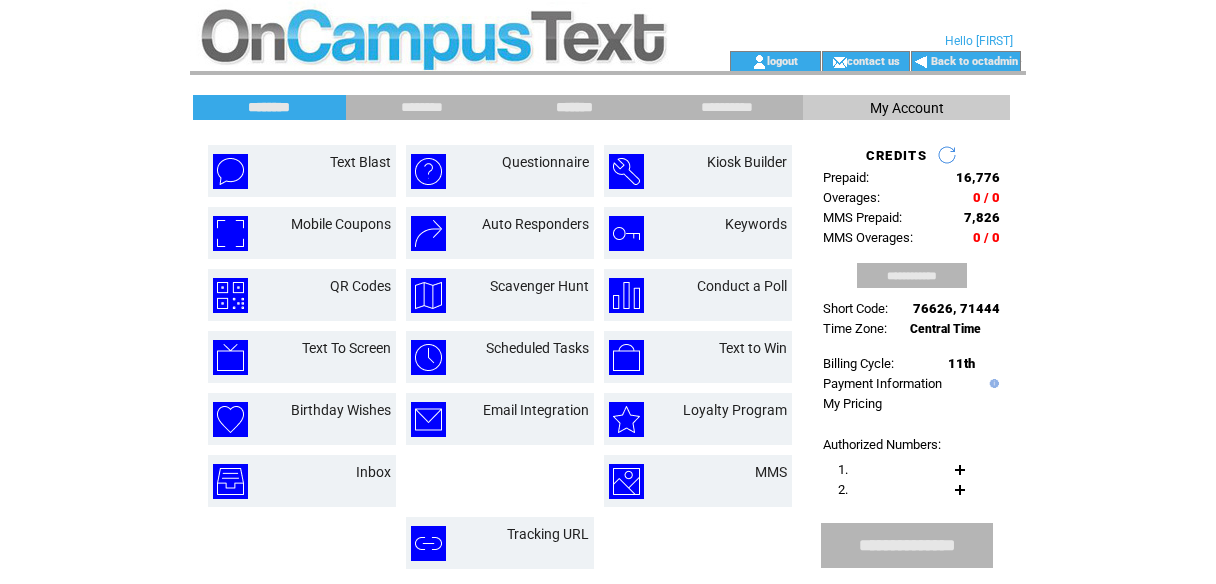 scroll, scrollTop: 0, scrollLeft: 0, axis: both 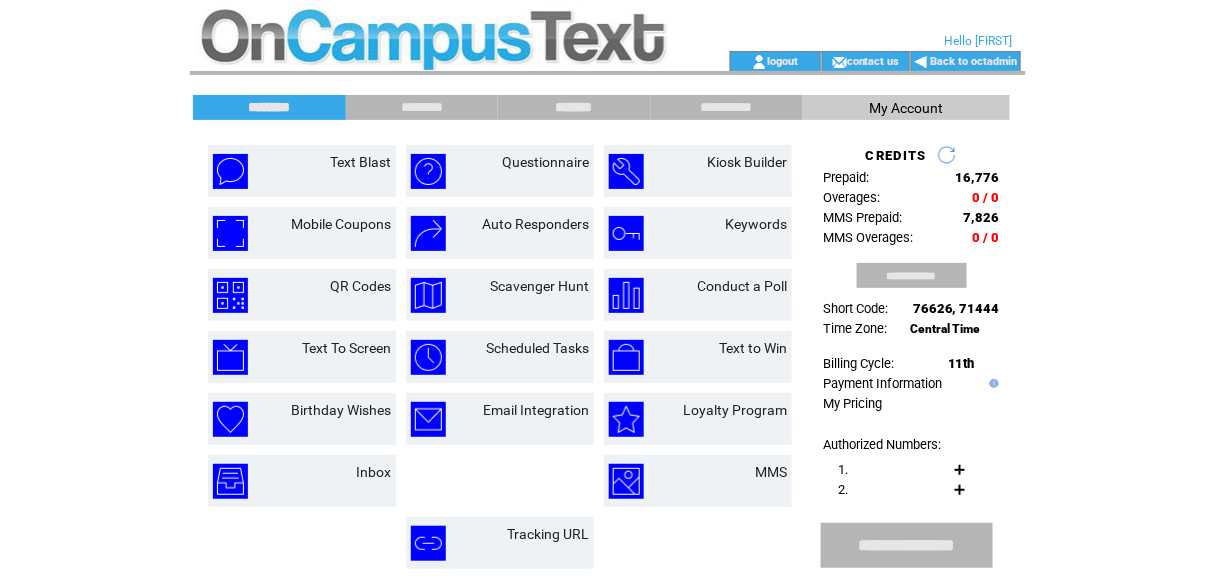 click on "*******" at bounding box center [574, 107] 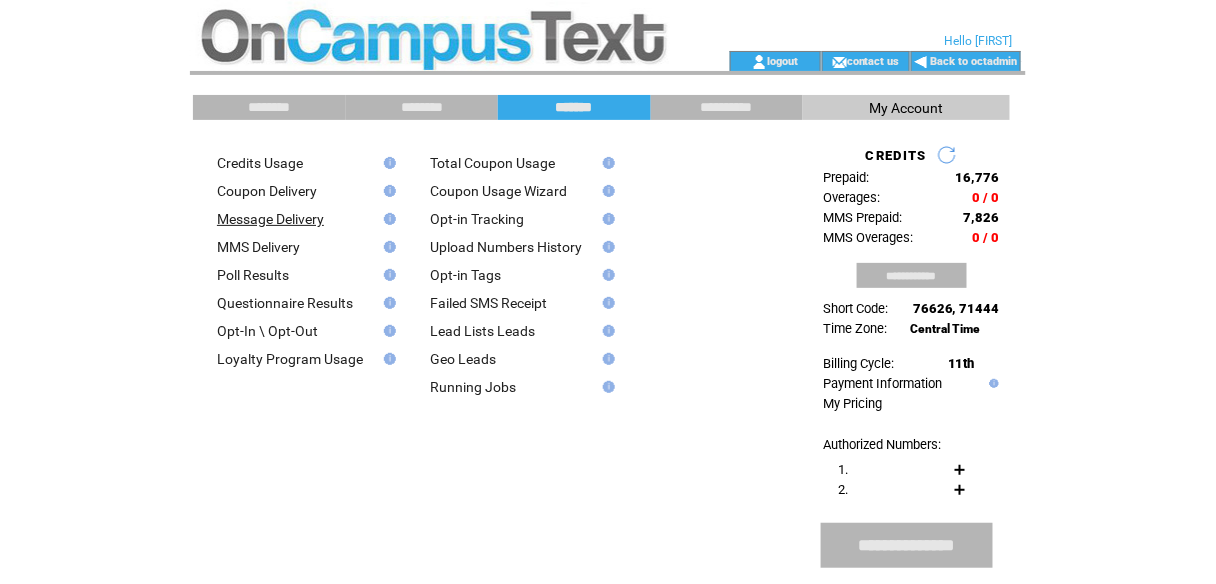 click on "Message Delivery" at bounding box center (270, 219) 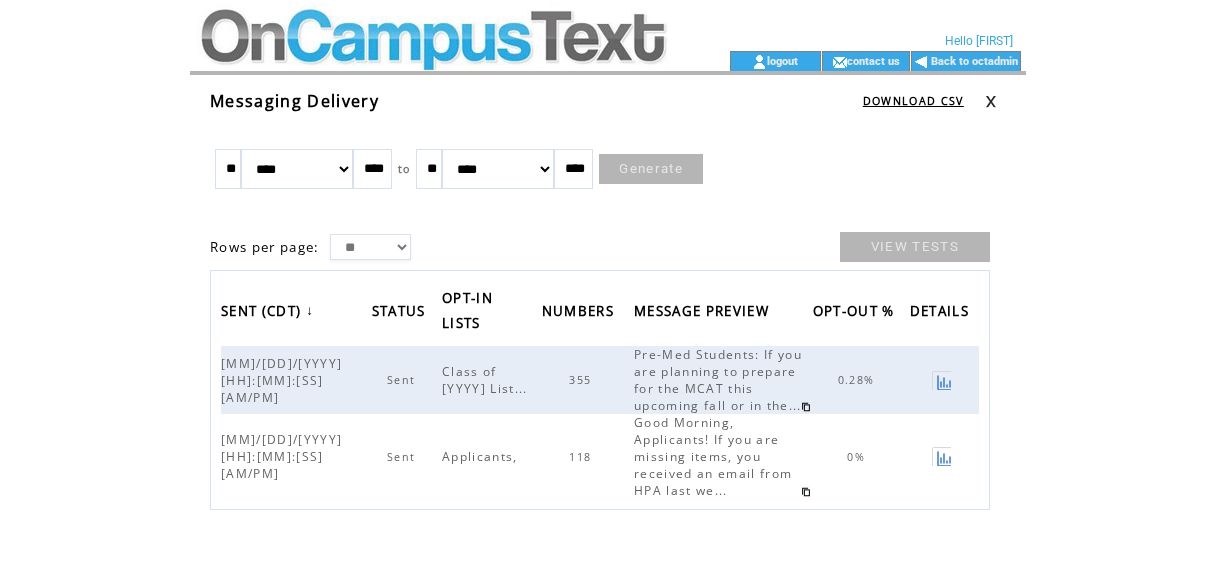 scroll, scrollTop: 0, scrollLeft: 0, axis: both 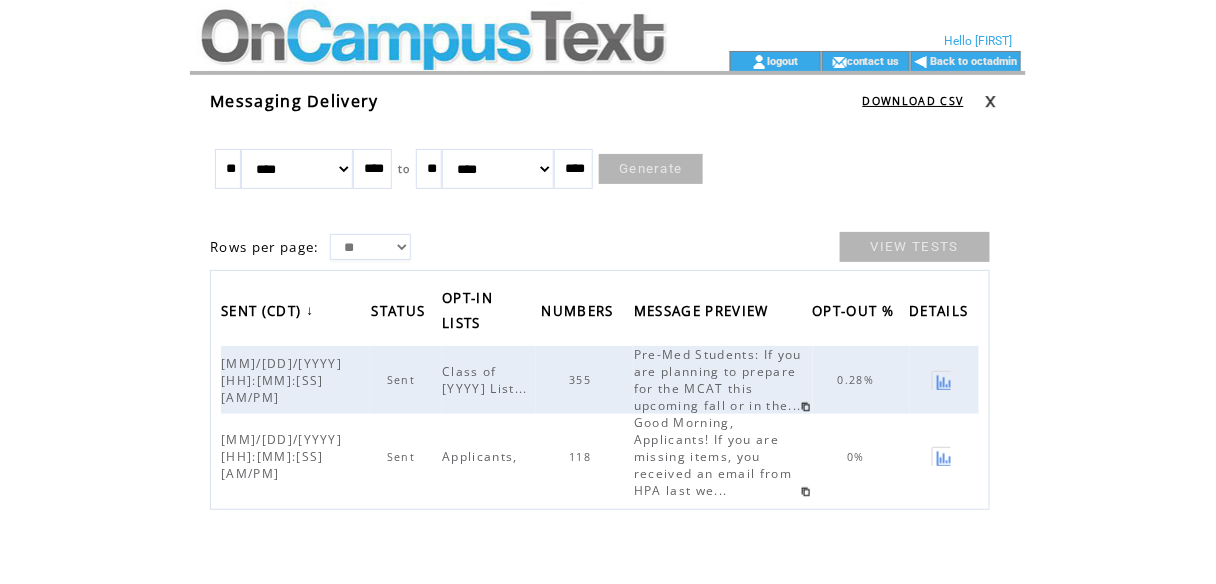 click at bounding box center [941, 380] 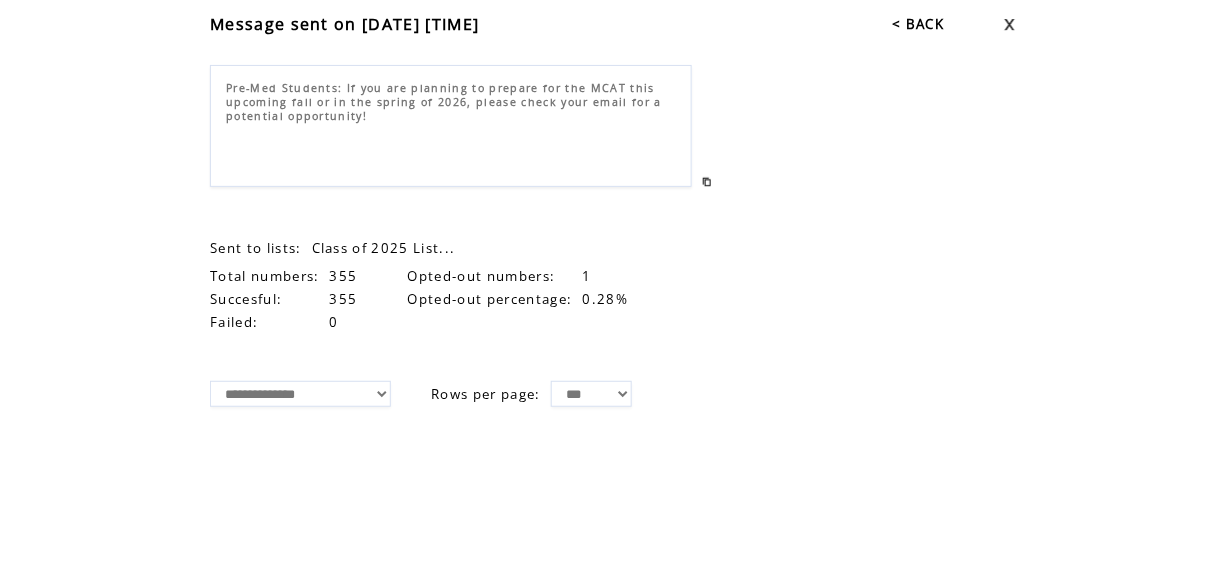 scroll, scrollTop: 0, scrollLeft: 0, axis: both 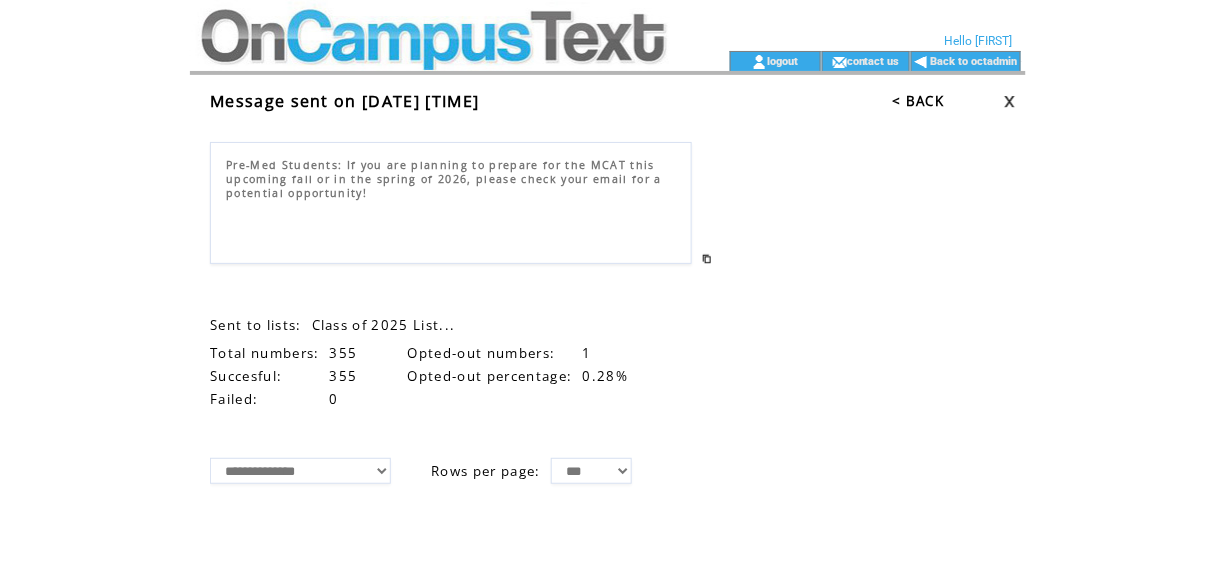 click at bounding box center (432, 25) 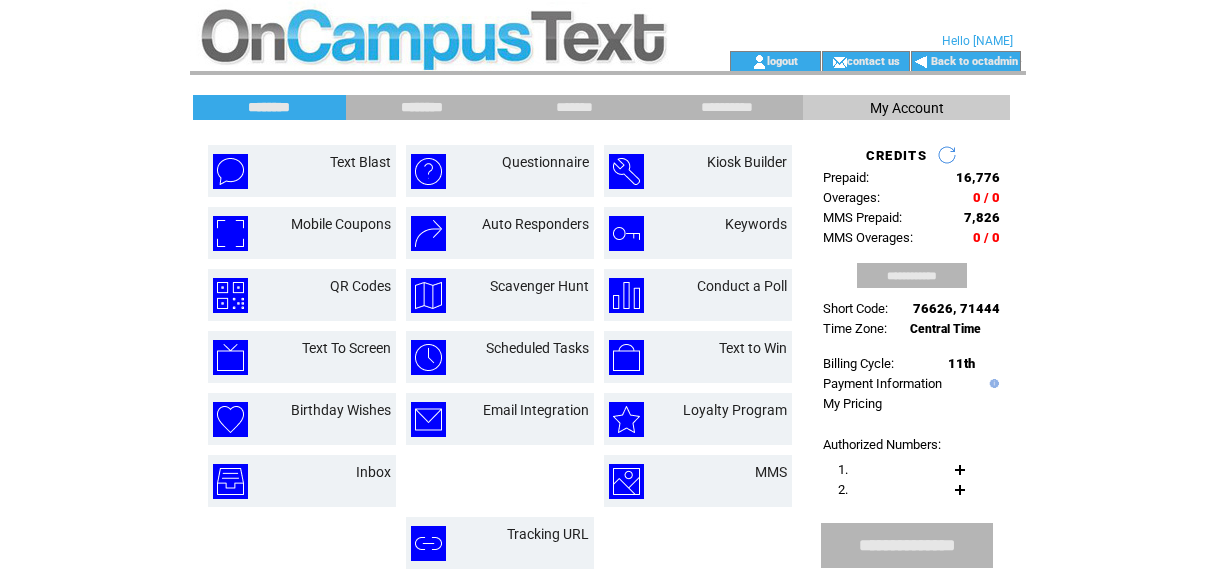 scroll, scrollTop: 0, scrollLeft: 0, axis: both 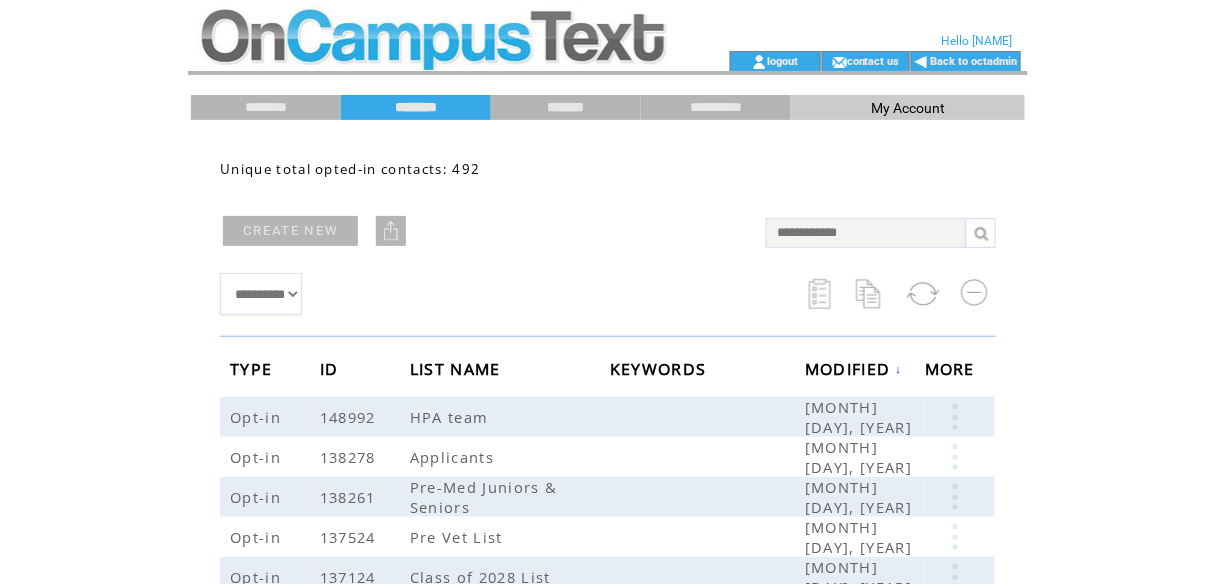 click on "*******" at bounding box center [566, 107] 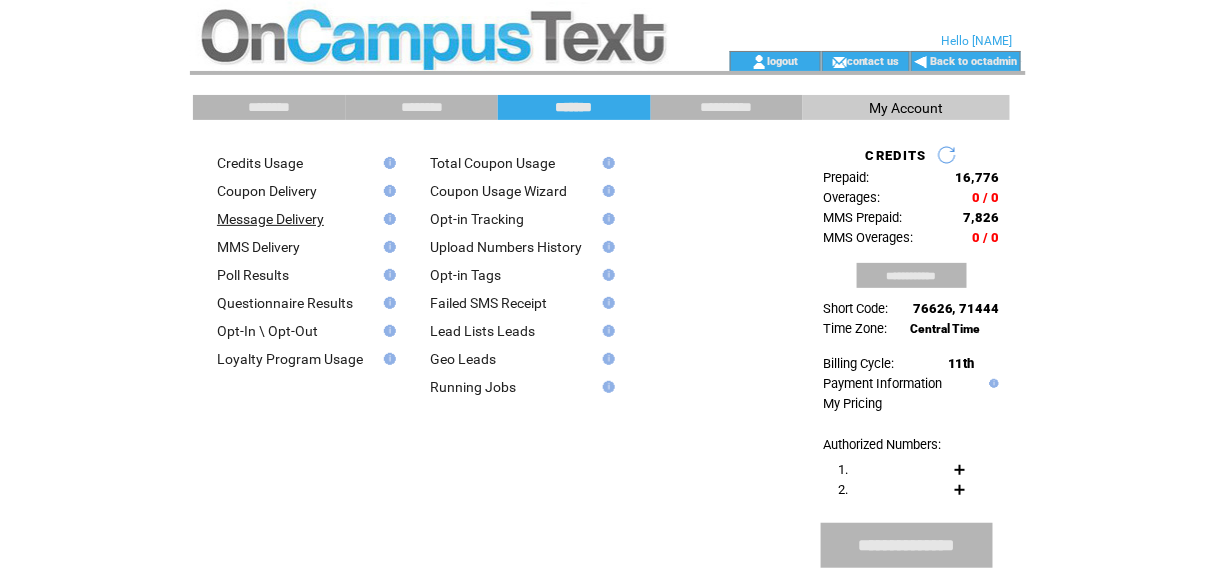 click on "Message Delivery" at bounding box center [270, 219] 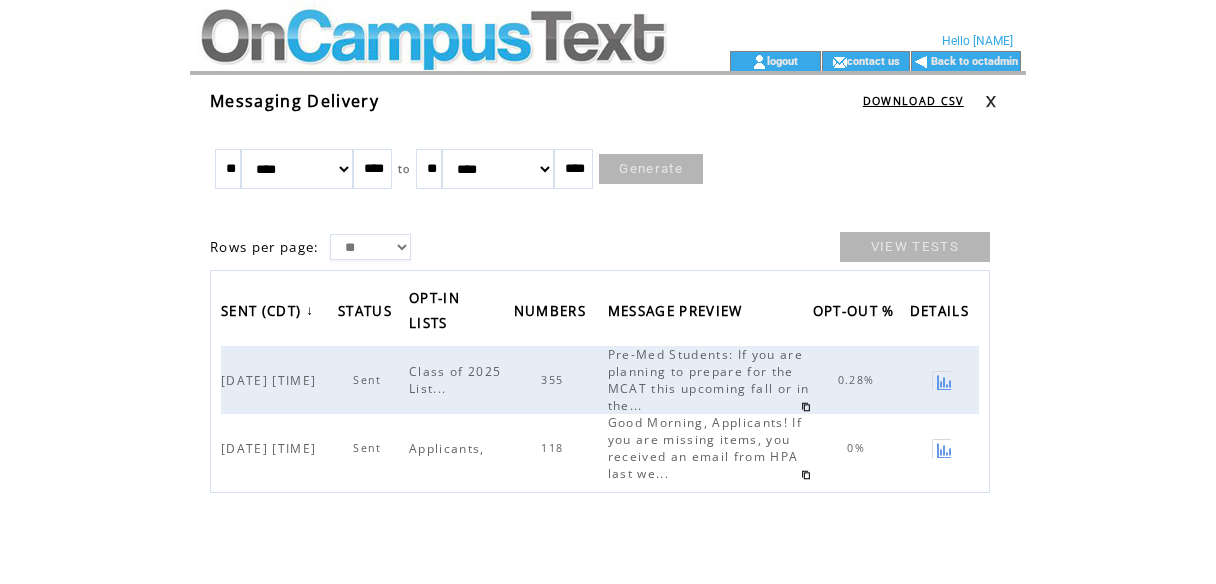 scroll, scrollTop: 0, scrollLeft: 0, axis: both 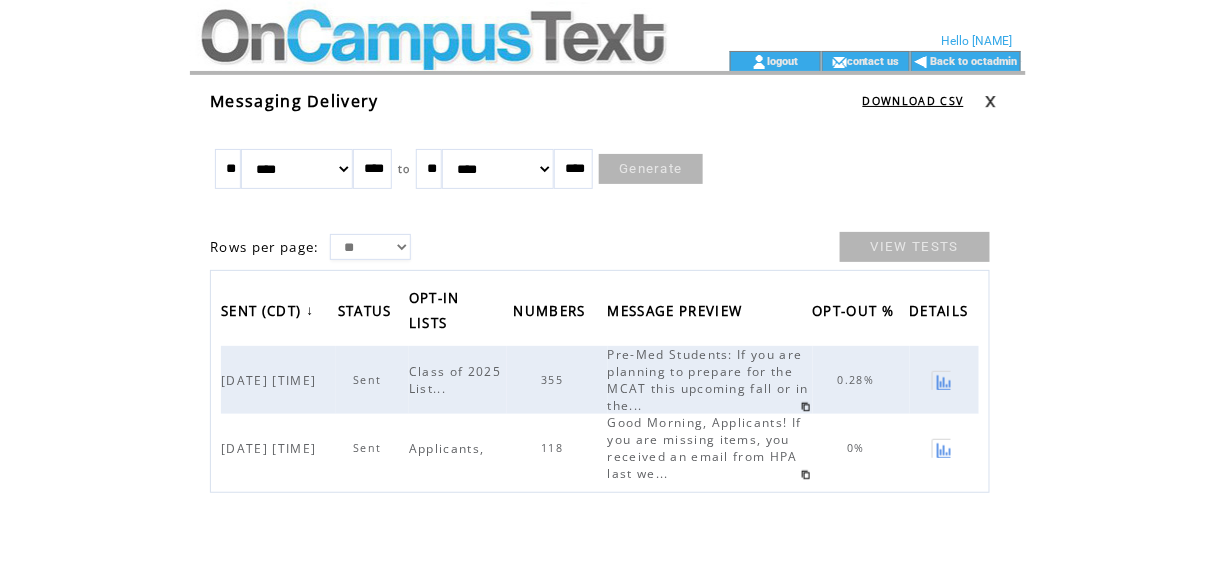 click on "******* 		 ******** 		 ***** 		 ***** 		 *** 		 **** 		 **** 		 ****** 		 ********* 		 ******* 		 ******** 		 ********" at bounding box center (297, 169) 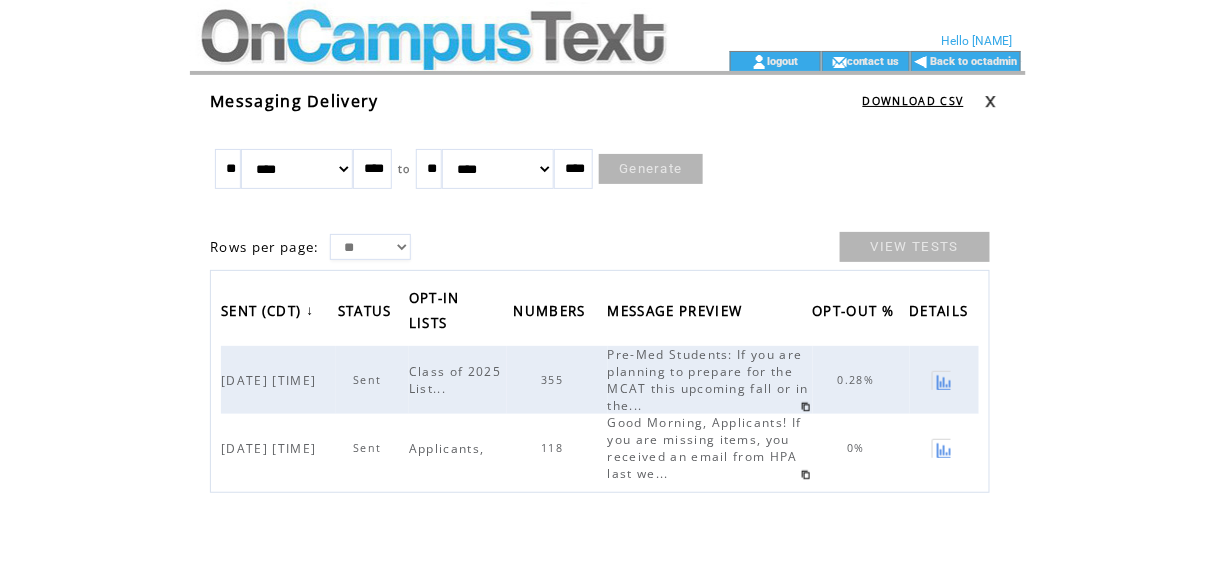 select on "*" 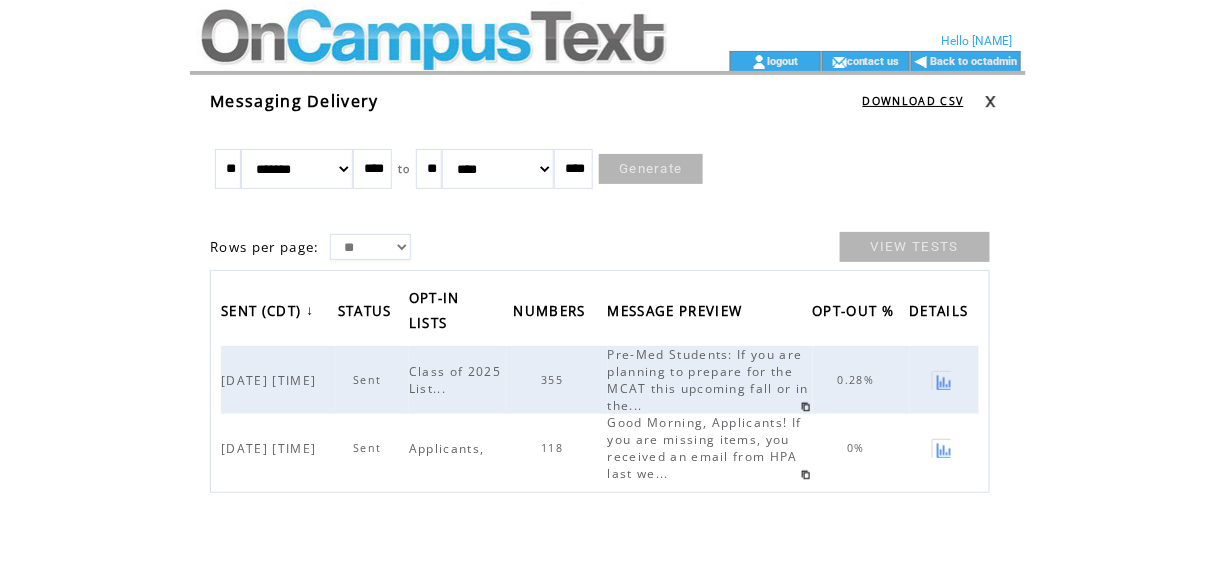 click on "Generate" at bounding box center (651, 169) 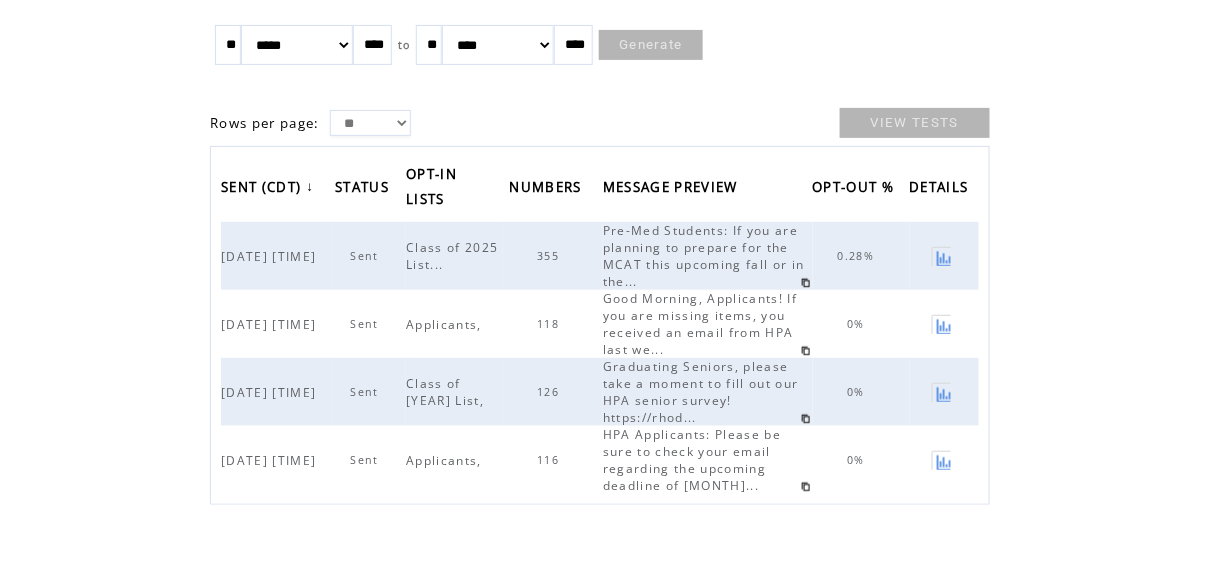 scroll, scrollTop: 138, scrollLeft: 0, axis: vertical 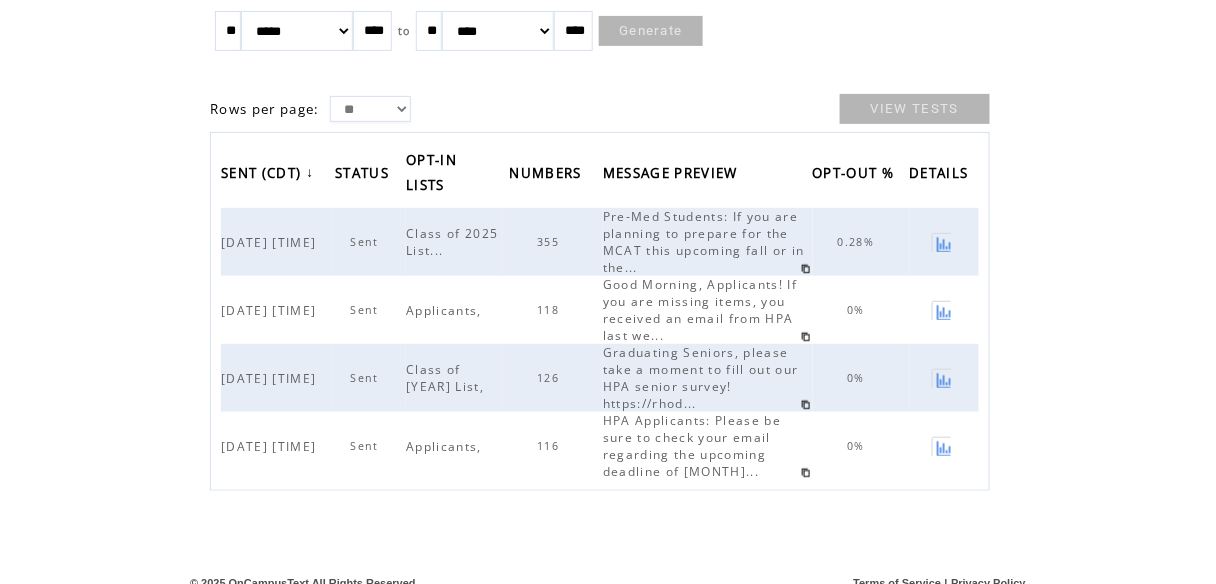 click at bounding box center (941, 310) 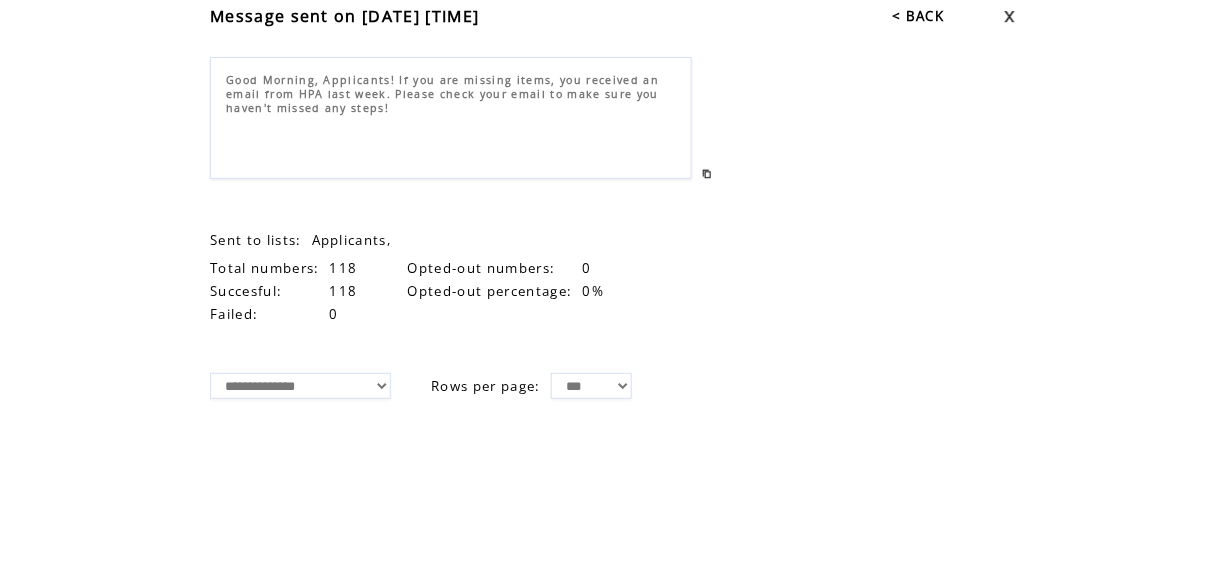scroll, scrollTop: 0, scrollLeft: 0, axis: both 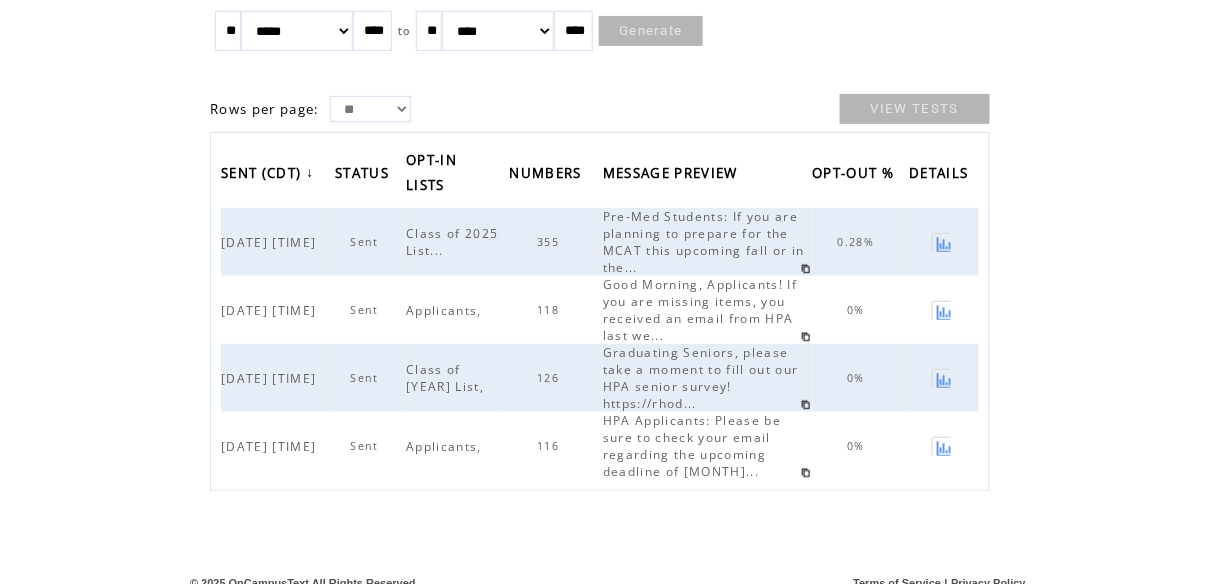 click at bounding box center [941, 378] 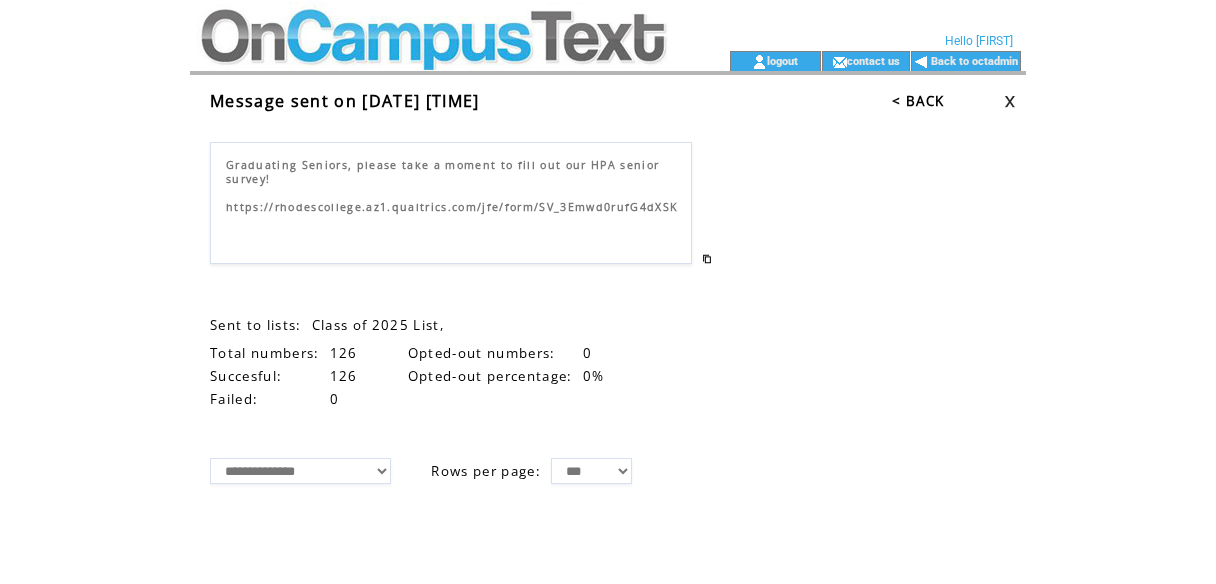 scroll, scrollTop: 0, scrollLeft: 0, axis: both 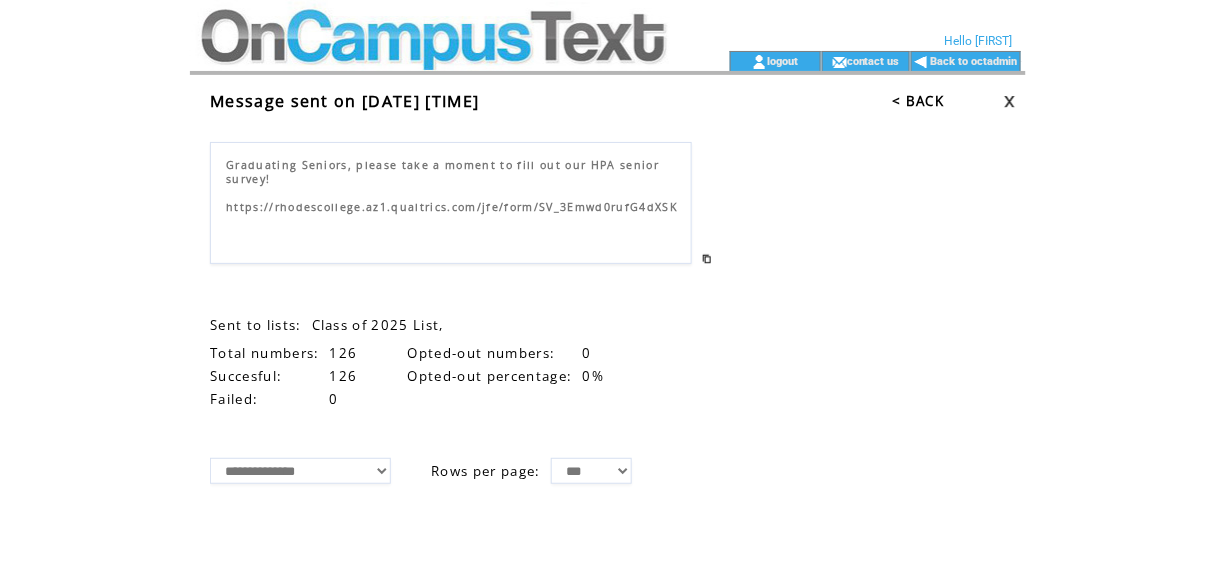 click at bounding box center [432, 61] 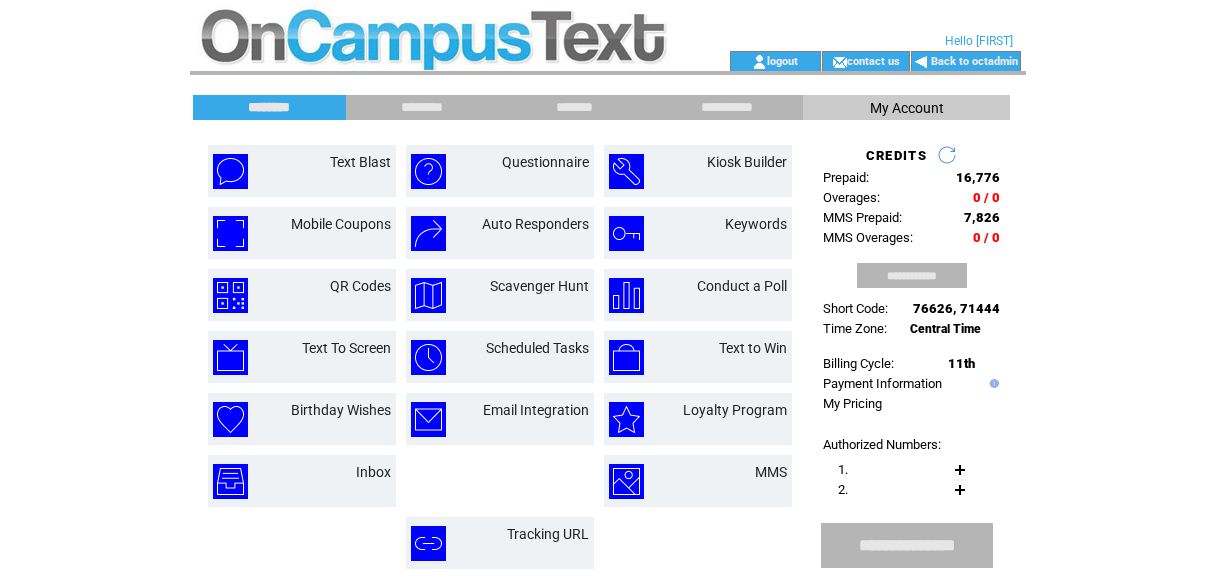 scroll, scrollTop: 0, scrollLeft: 0, axis: both 